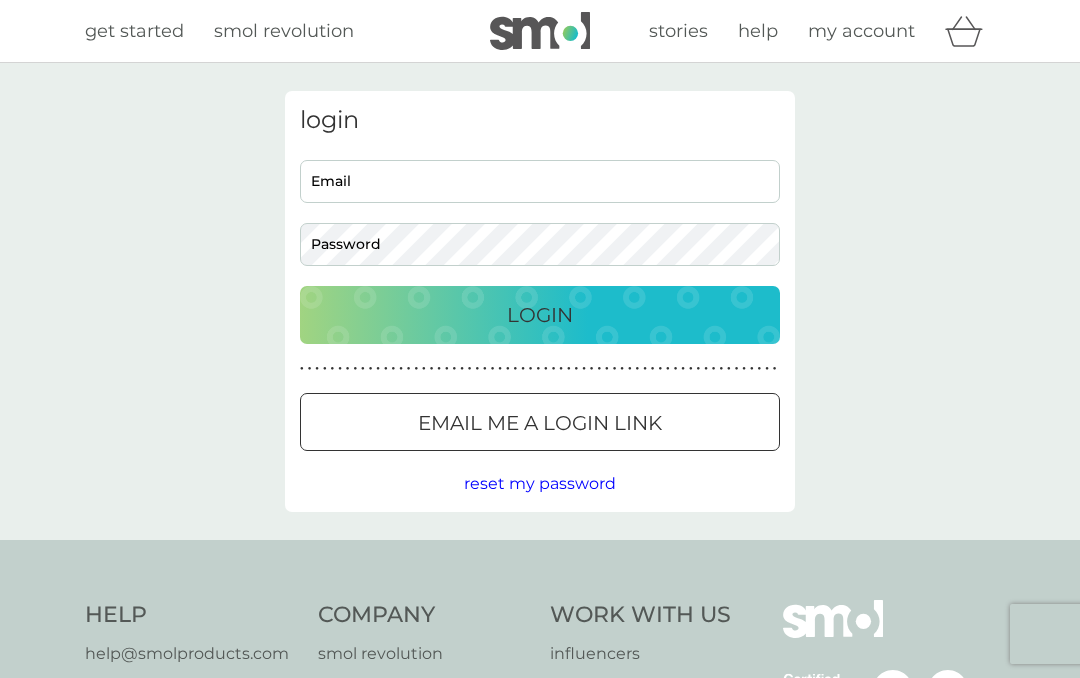 scroll, scrollTop: 0, scrollLeft: 0, axis: both 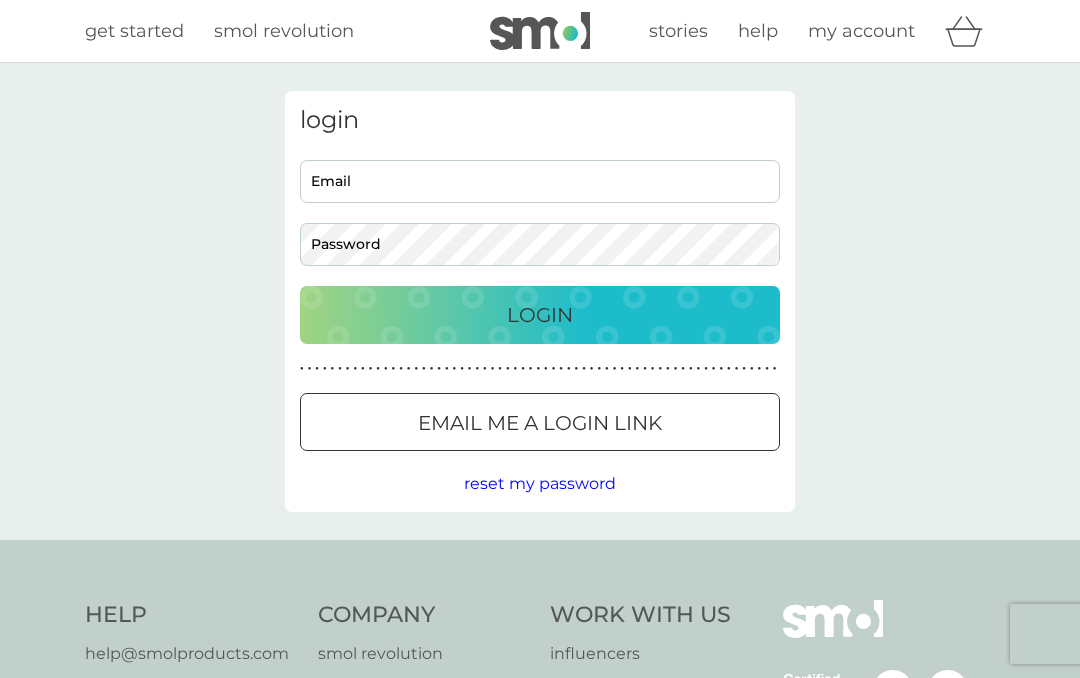 click on "Email" at bounding box center (540, 181) 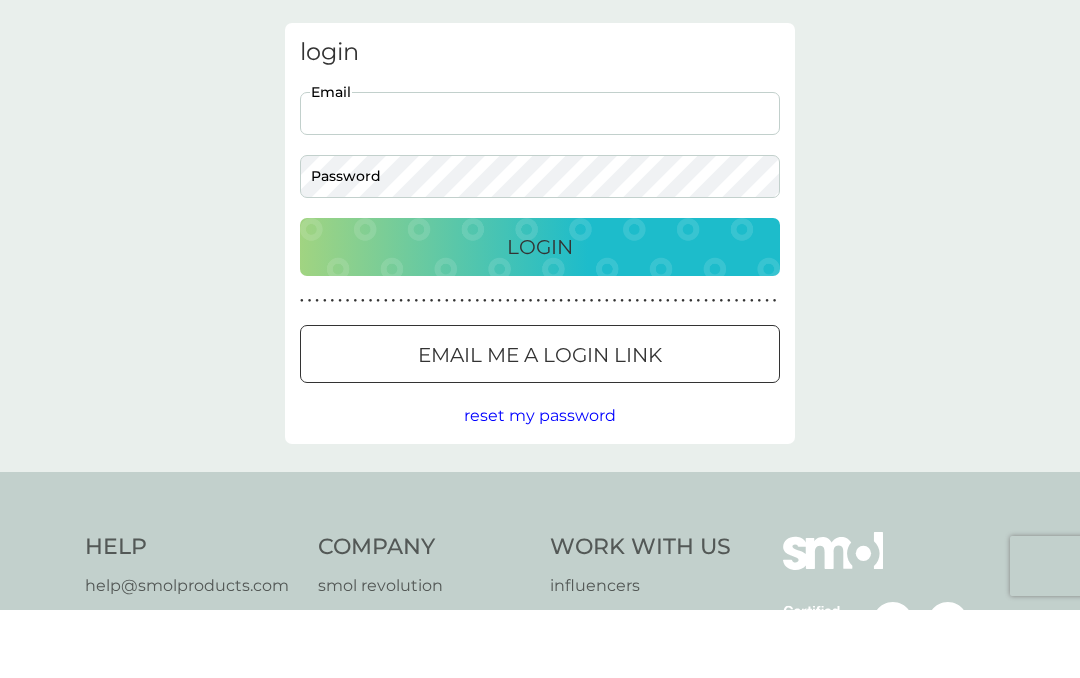 type on "m2rag@example.com" 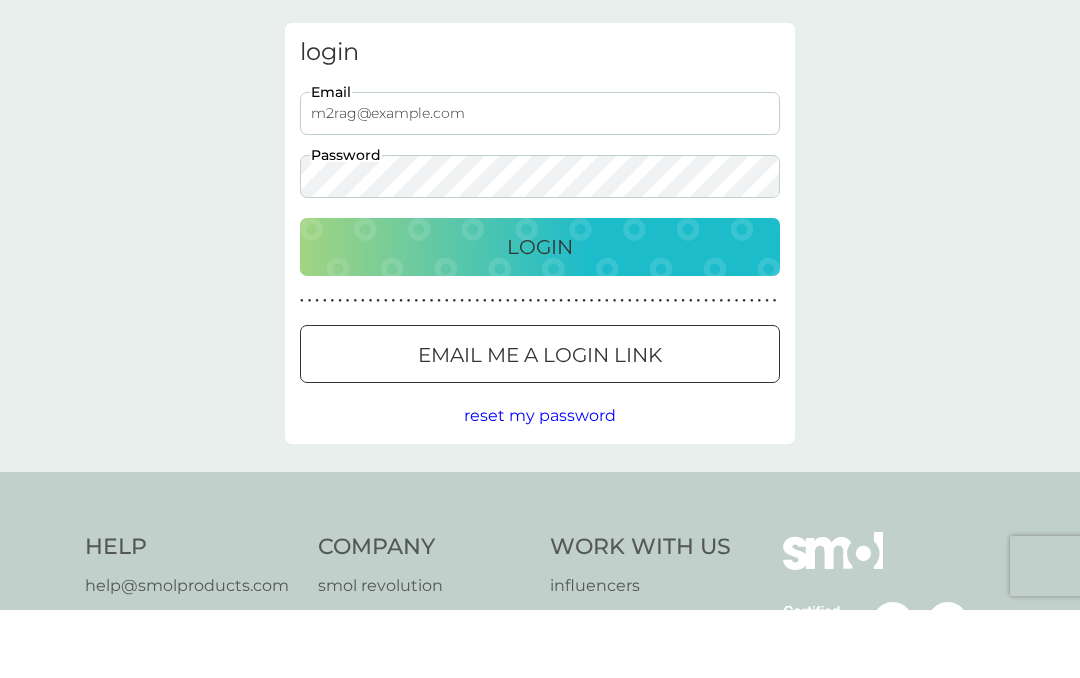 click on "login m2rag@example.com Email Password Login ● ● ● ● ● ● ● ● ● ● ● ● ● ● ● ● ● ● ● ● ● ● ● ● ● ● ● ● ● ● ● ● ● ● ● ● ● ● ● ● ● ● ● ● ● ● ● ● ● ● ● ● ● ● ● ● ● ● ● ● ● ● ● ● ● ● ● ● ● ● Email me a login link reset my password" at bounding box center (540, 301) 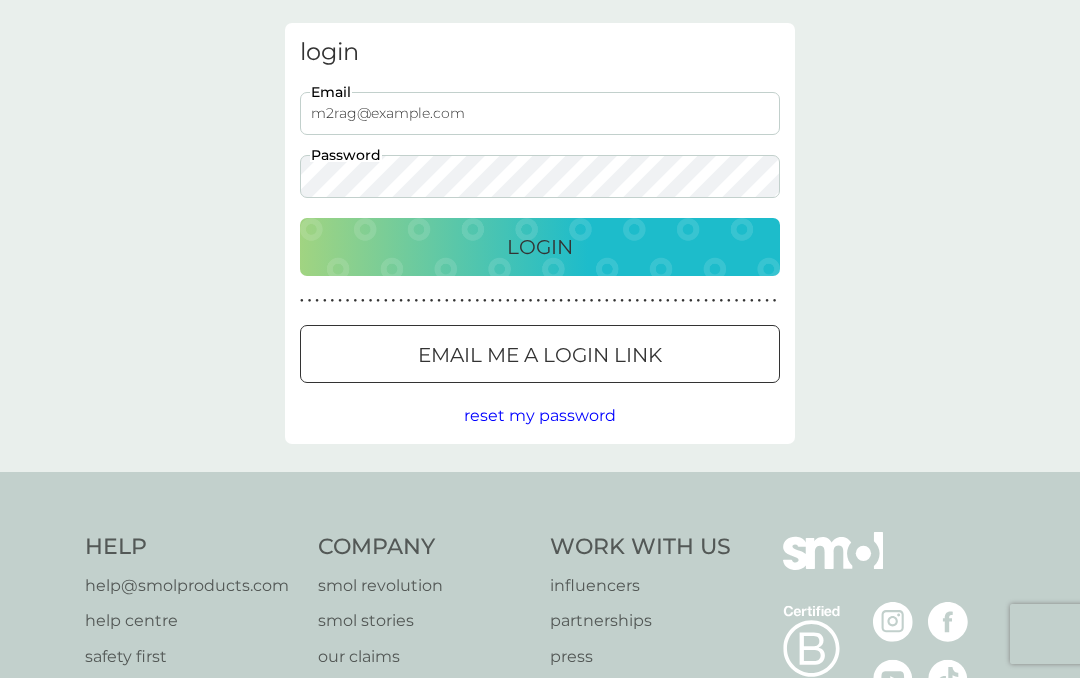 click on "Login" at bounding box center [540, 247] 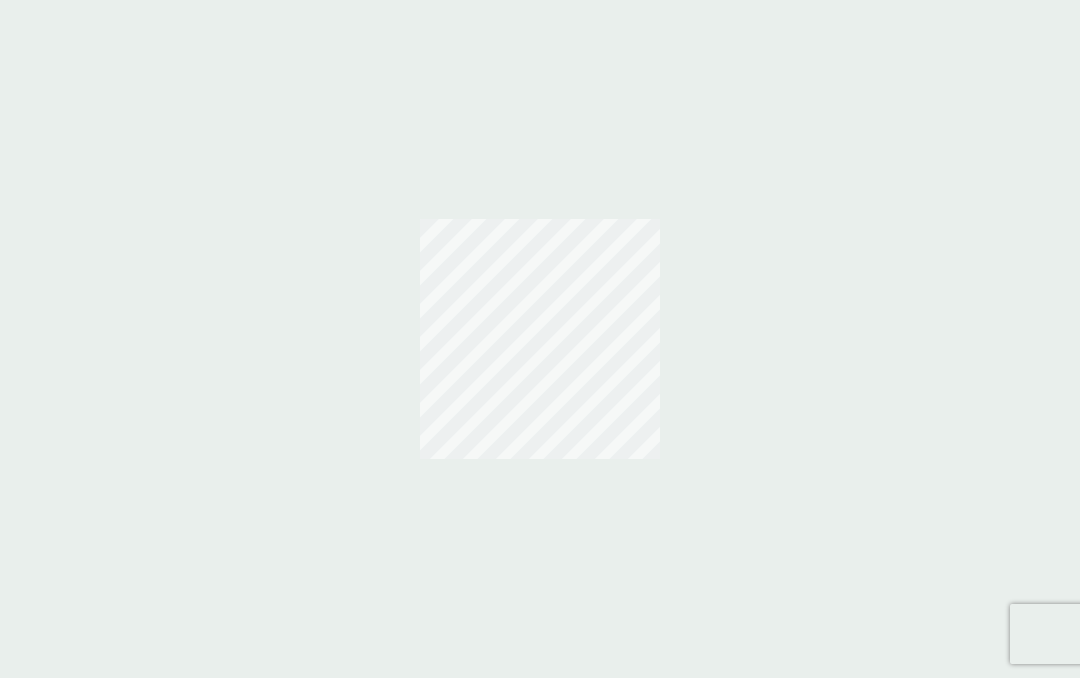 scroll, scrollTop: 68, scrollLeft: 0, axis: vertical 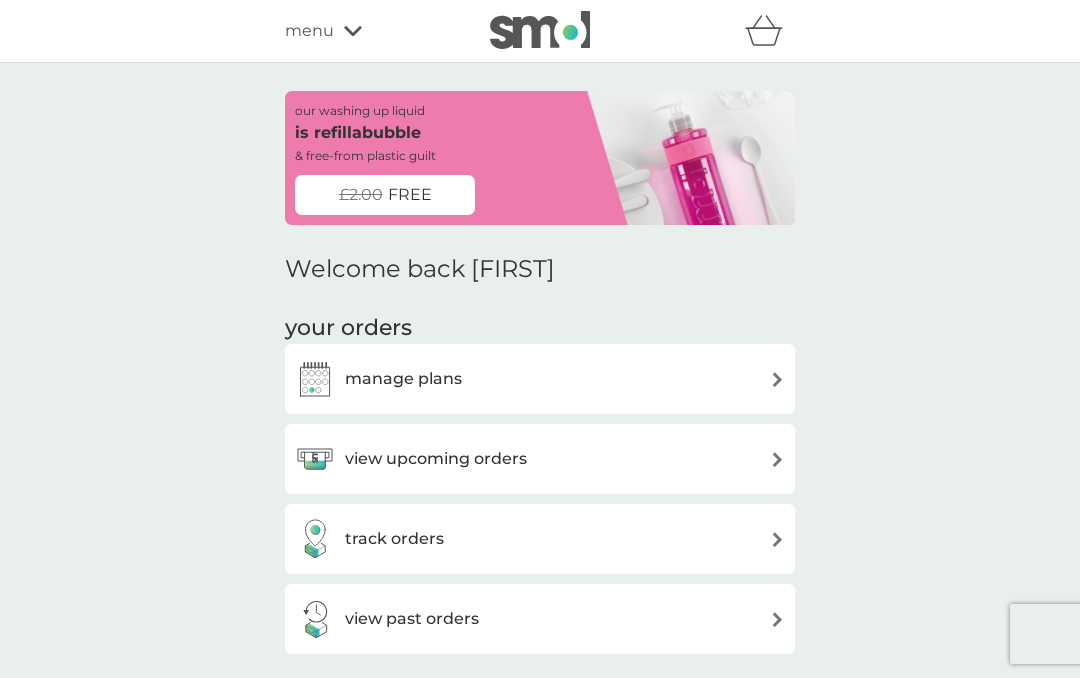 click on "view upcoming orders" at bounding box center [540, 459] 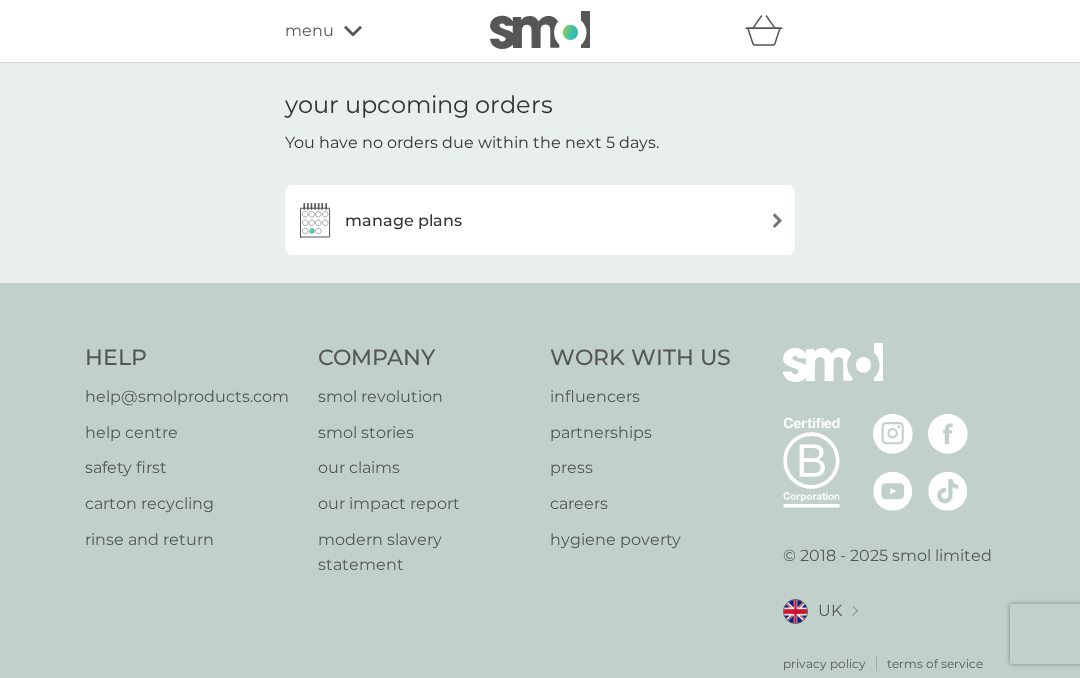 click on "manage plans" at bounding box center (540, 220) 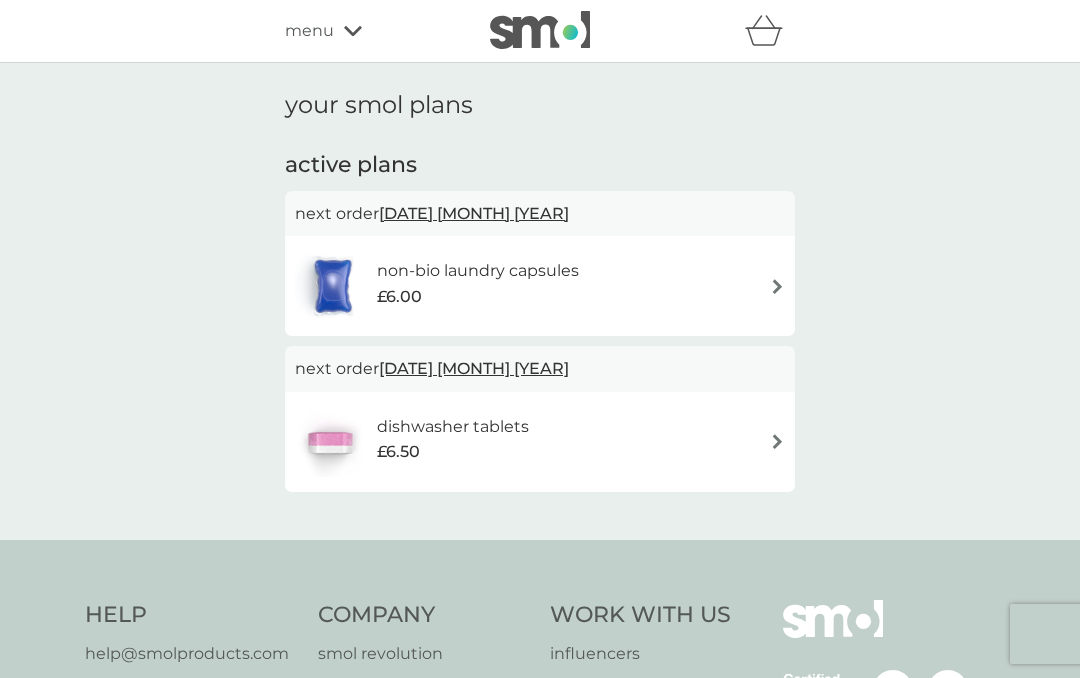 click on "non-bio laundry capsules £6.00" at bounding box center [540, 286] 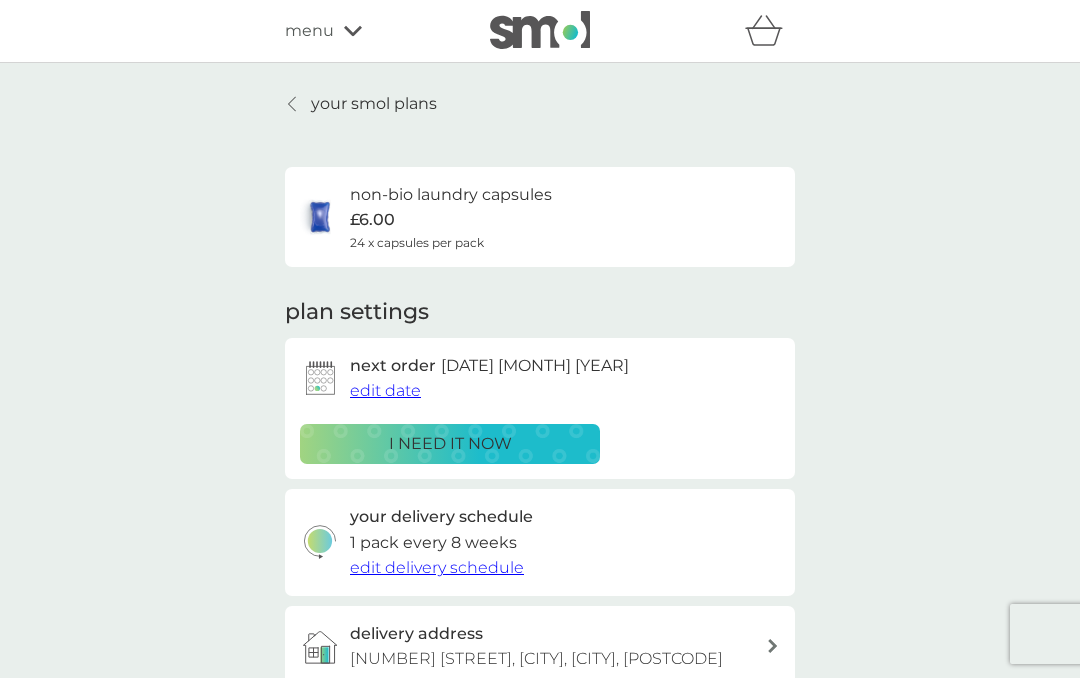 click on "i need it now" at bounding box center (450, 444) 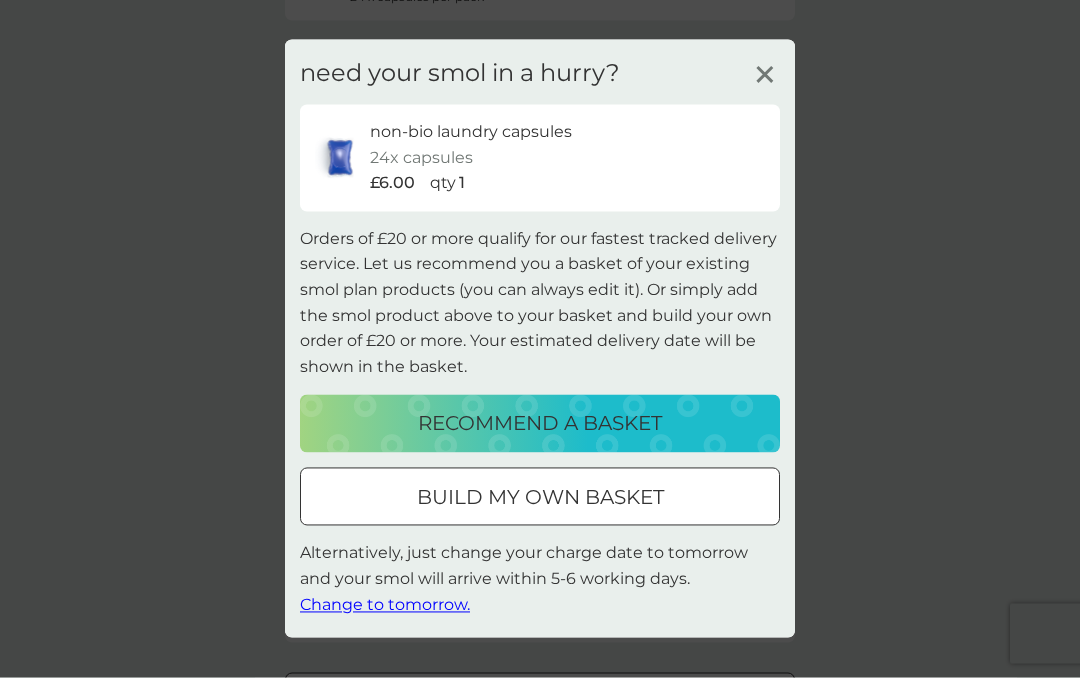 scroll, scrollTop: 247, scrollLeft: 0, axis: vertical 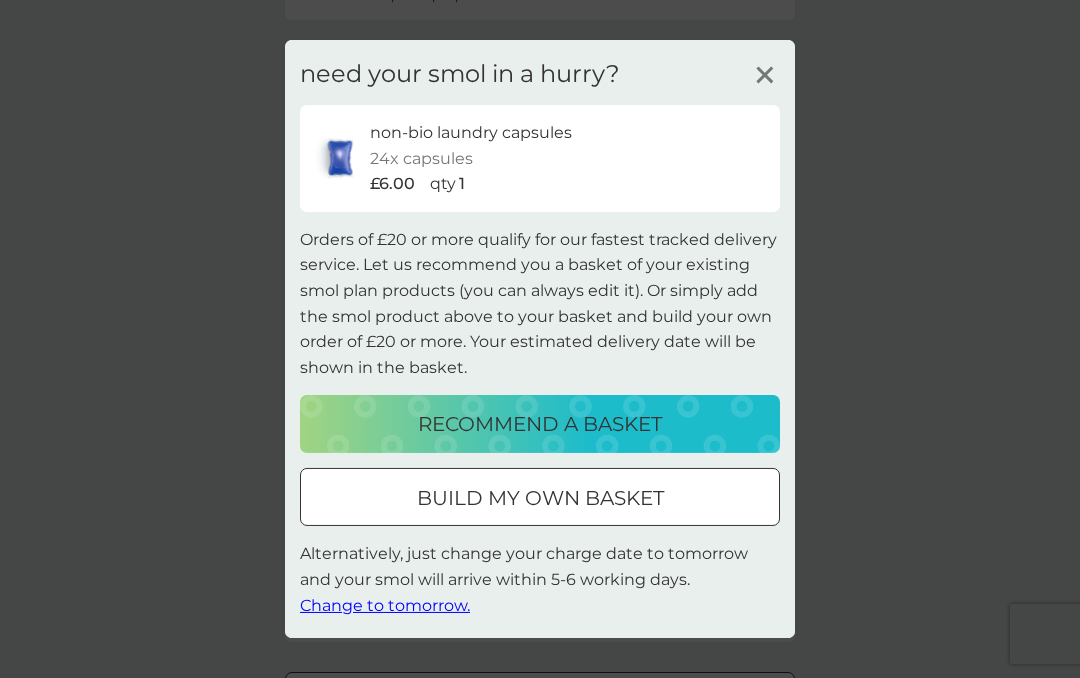click on "recommend a basket" at bounding box center (540, 424) 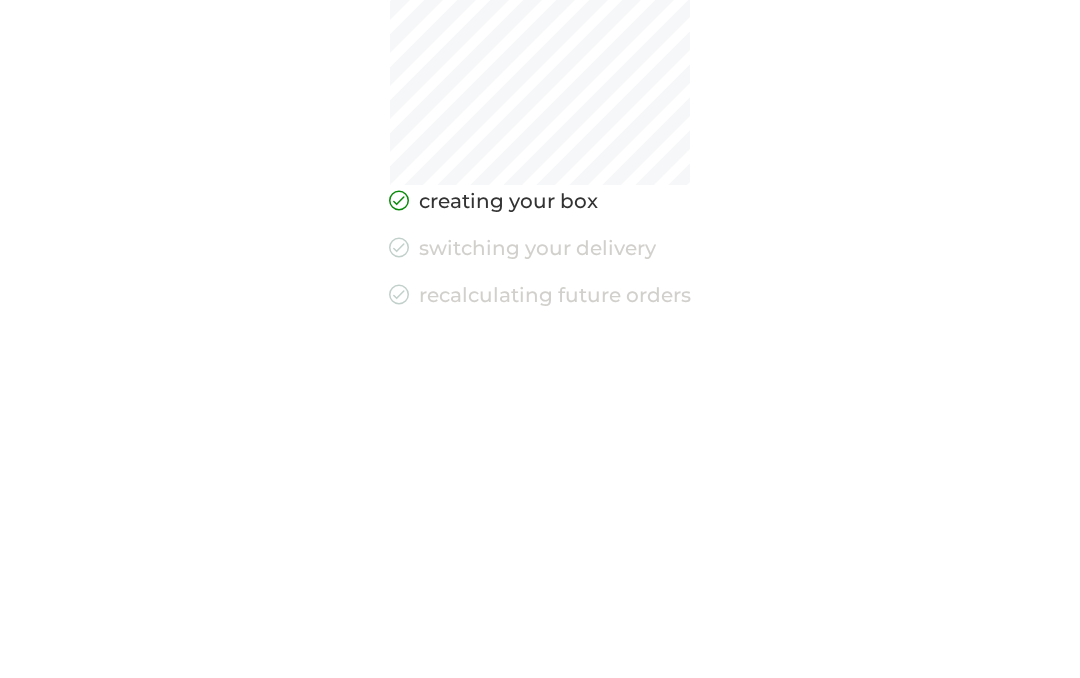 scroll, scrollTop: 0, scrollLeft: 0, axis: both 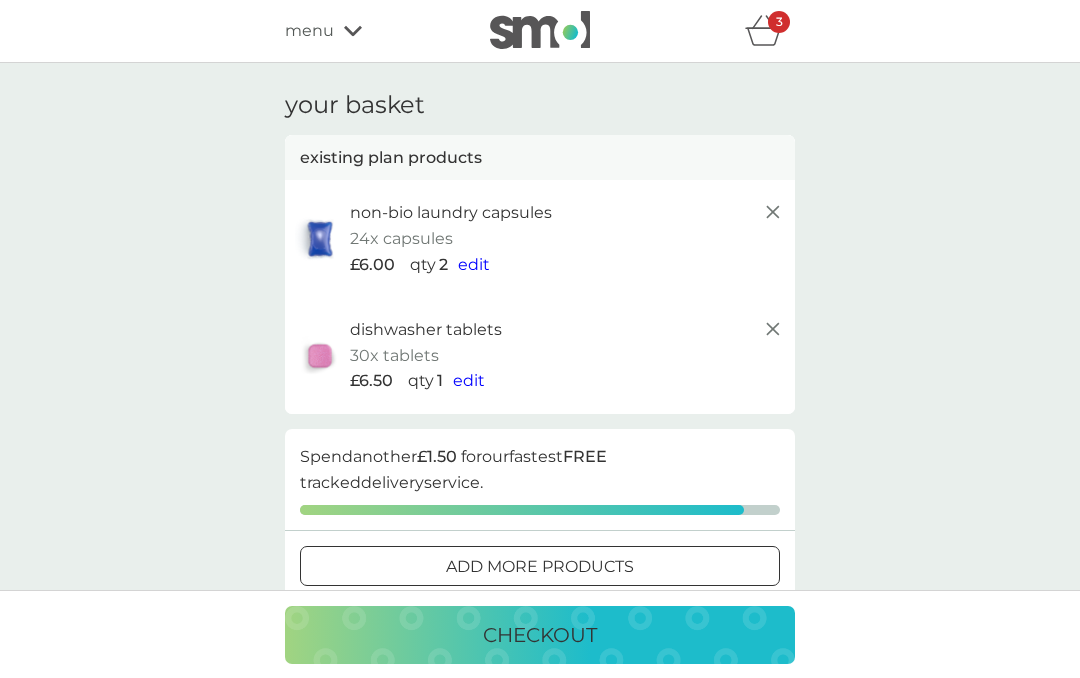 click on "menu" at bounding box center (370, 31) 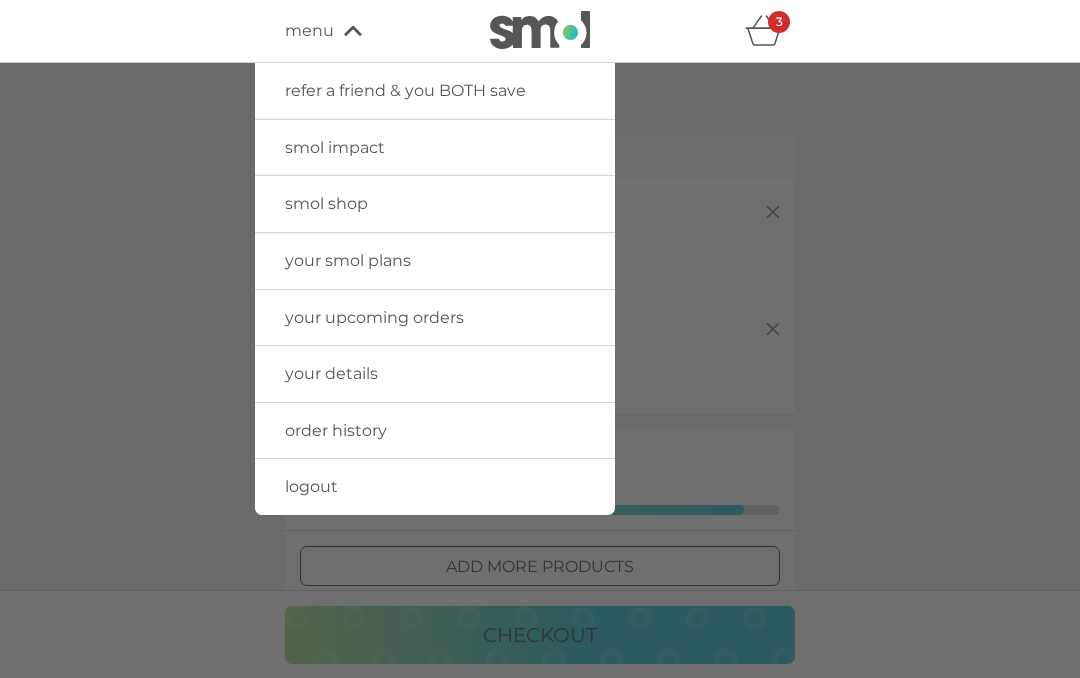 click on "smol shop" at bounding box center (326, 203) 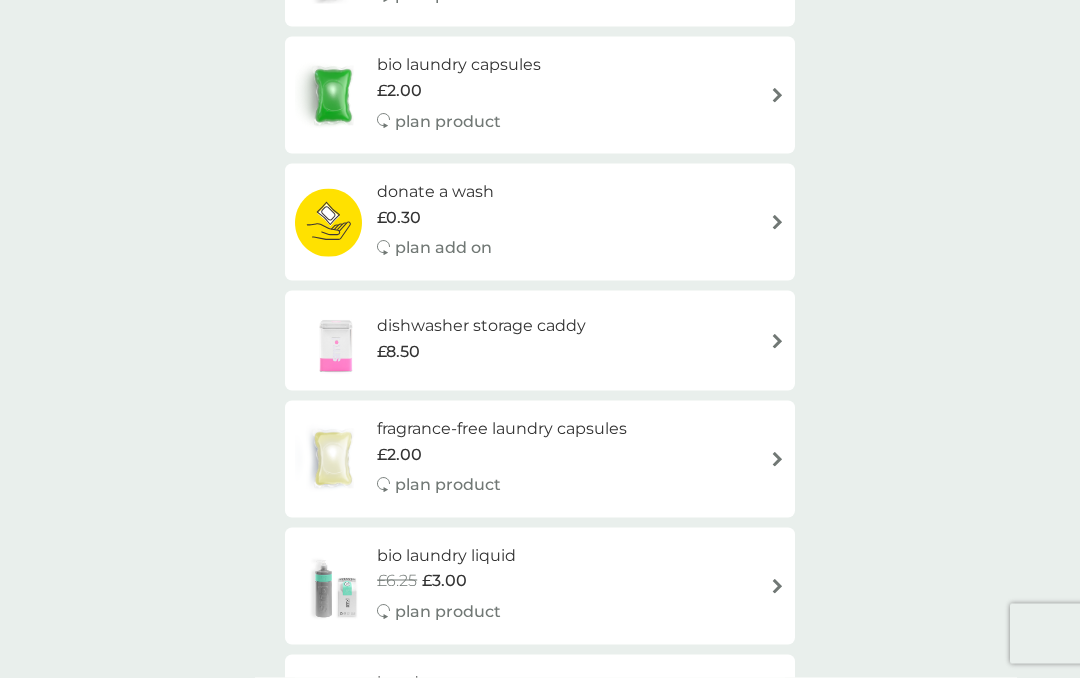 scroll, scrollTop: 1170, scrollLeft: 0, axis: vertical 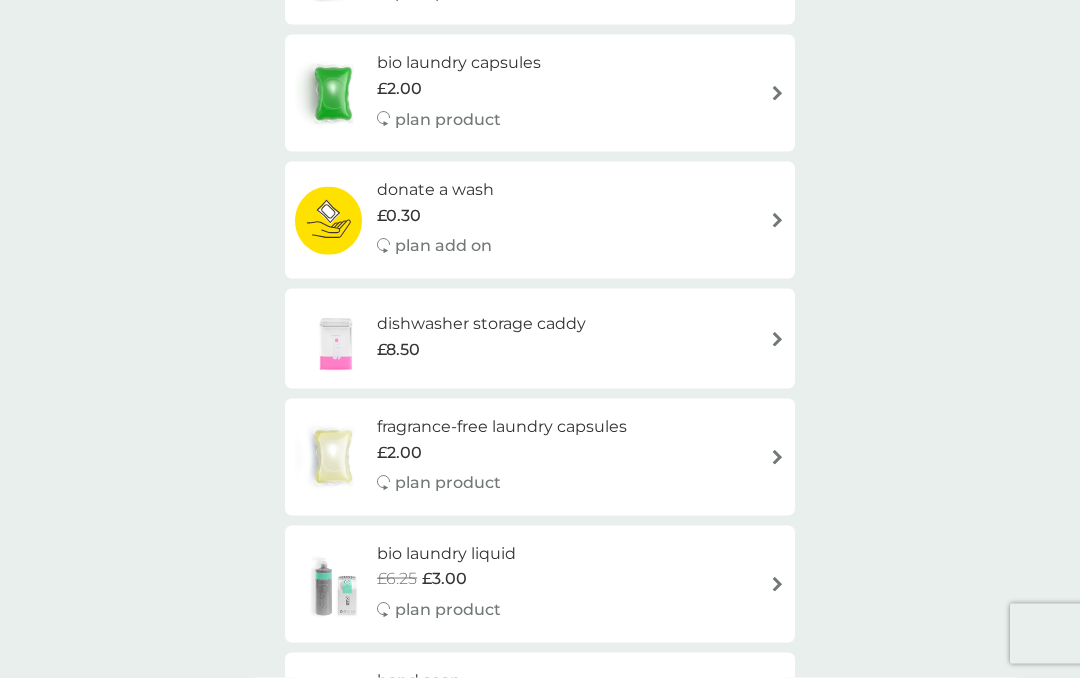 click on "£8.50" at bounding box center [481, 350] 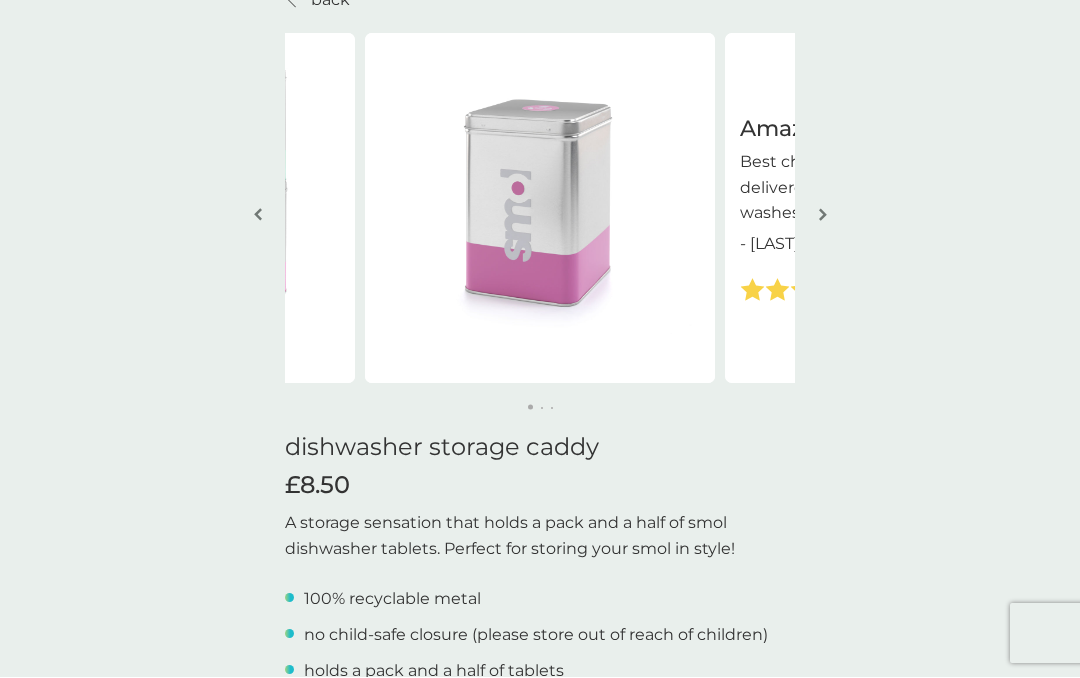 scroll, scrollTop: 87, scrollLeft: 0, axis: vertical 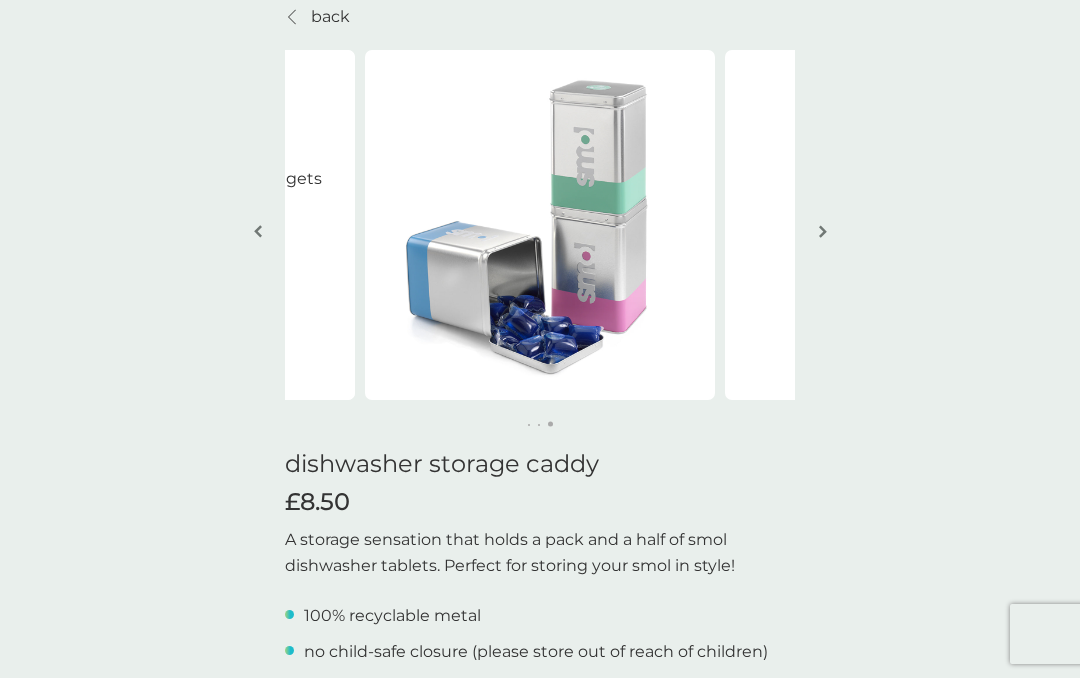 click at bounding box center (540, 225) 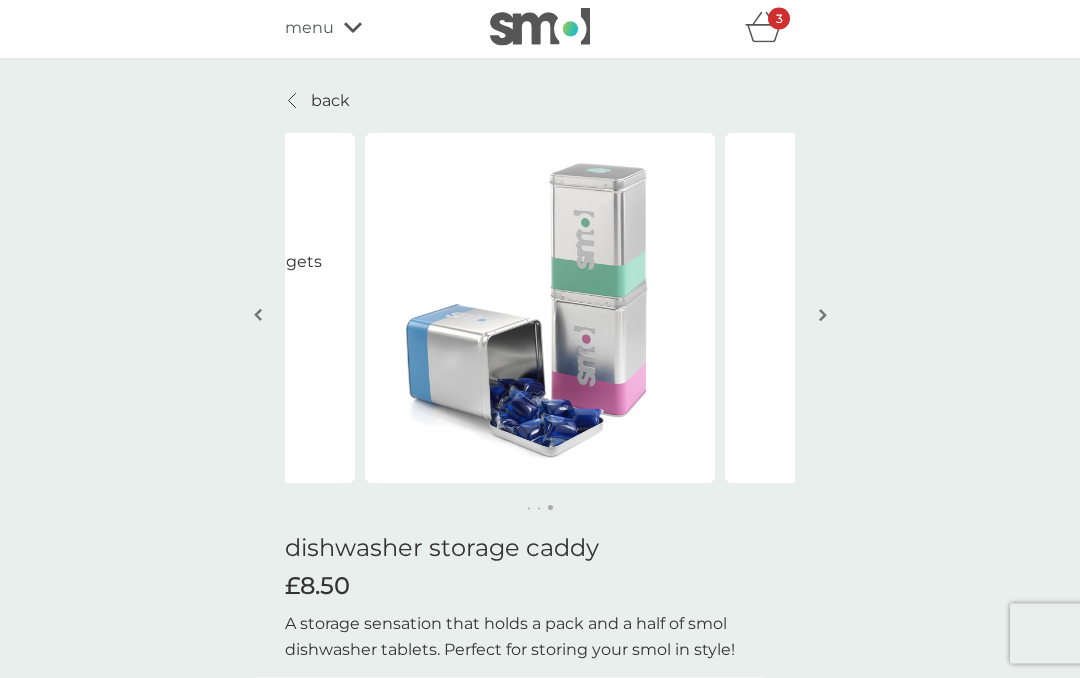 scroll, scrollTop: 0, scrollLeft: 0, axis: both 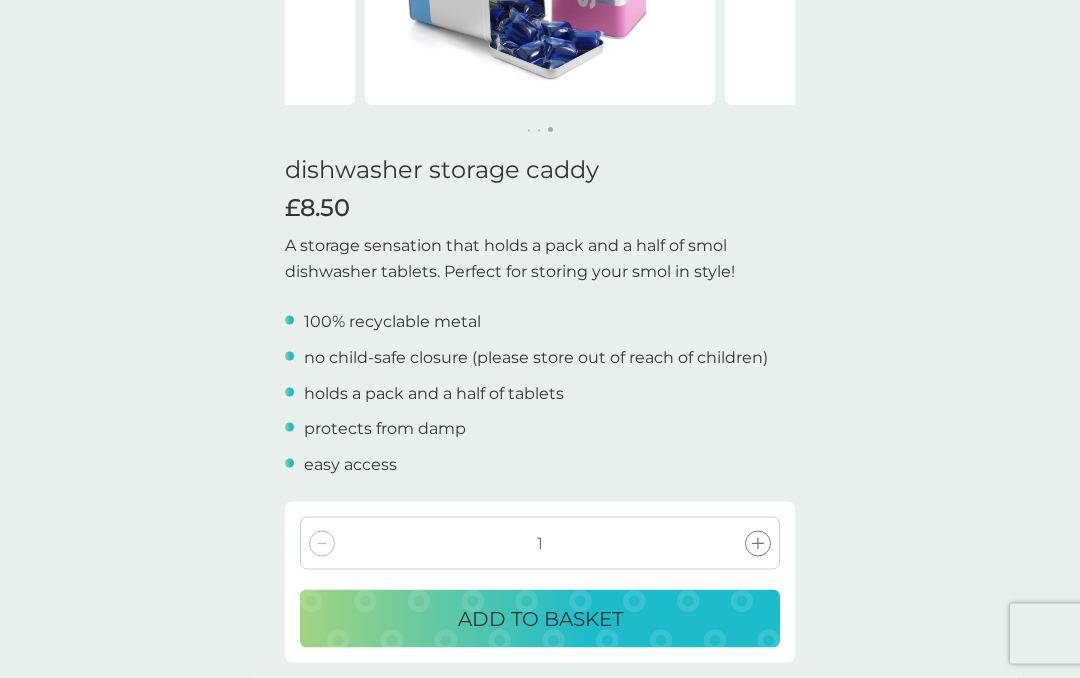 click on "ADD TO BASKET" at bounding box center [540, 619] 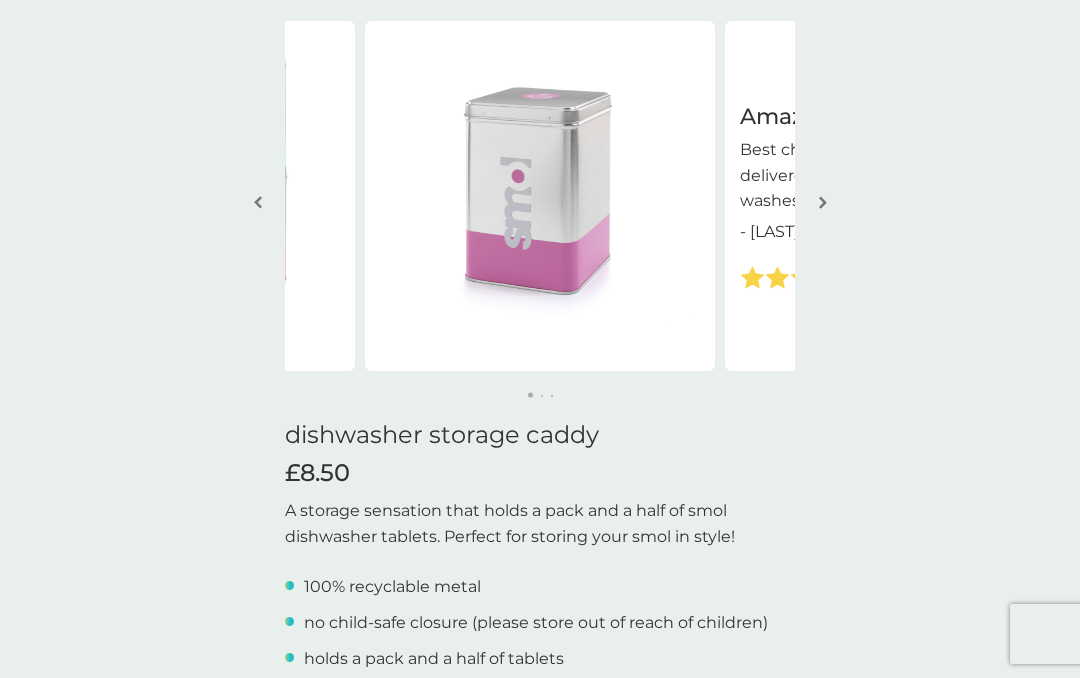 scroll, scrollTop: 0, scrollLeft: 0, axis: both 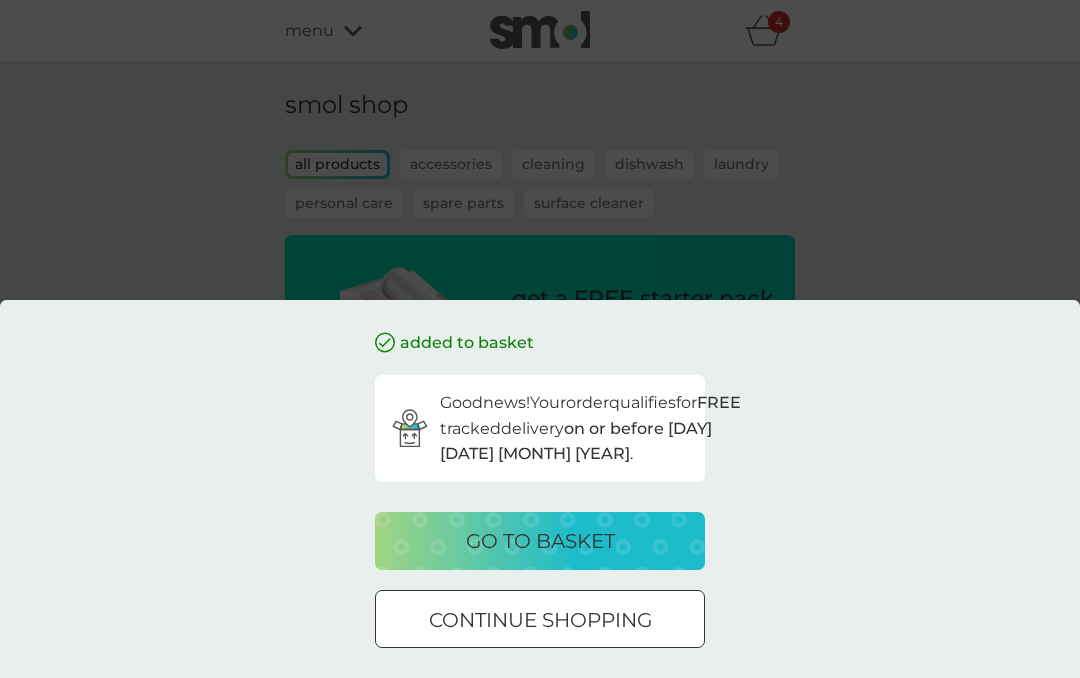click on "added to basket Good  news!  Your  order  qualifies  for  FREE   tracked  delivery  on or before Tuesday 12 August .  go to basket continue shopping" at bounding box center [540, 339] 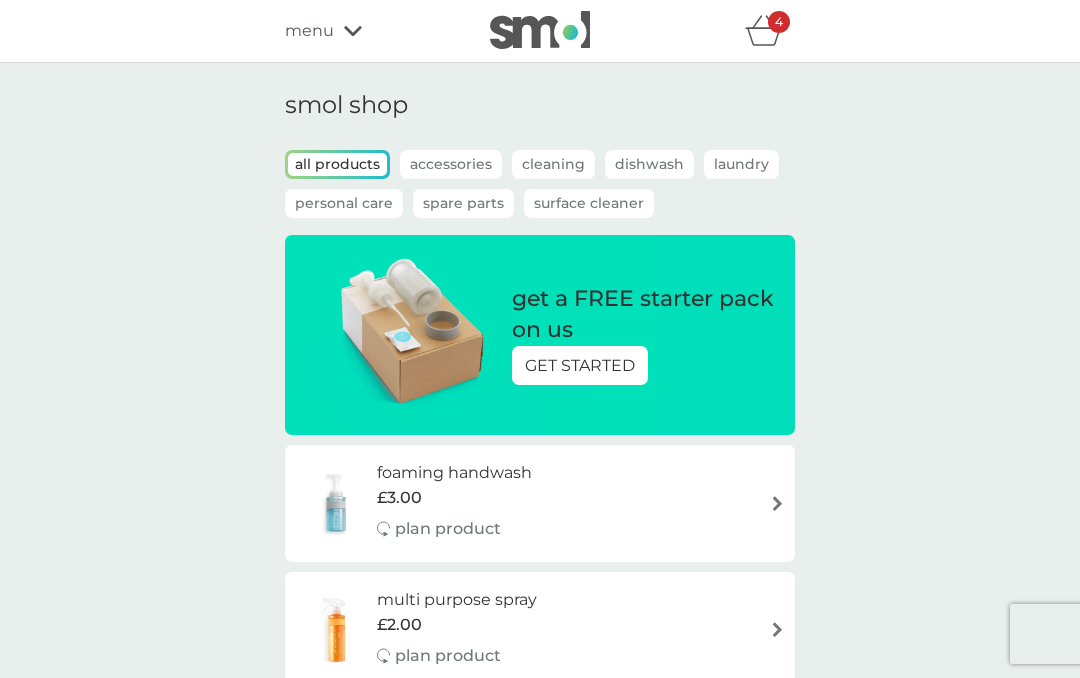 click on "refer a friend & you BOTH save smol impact smol shop your smol plans your upcoming orders your details order history logout menu 4" at bounding box center (540, 31) 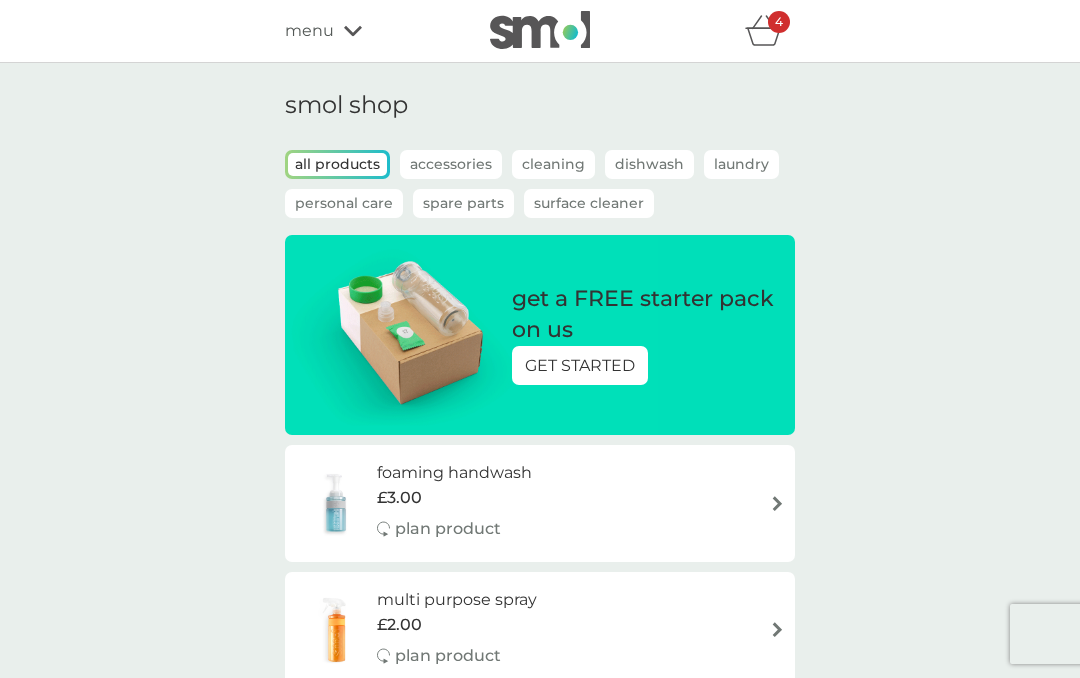 click on "menu" at bounding box center [370, 31] 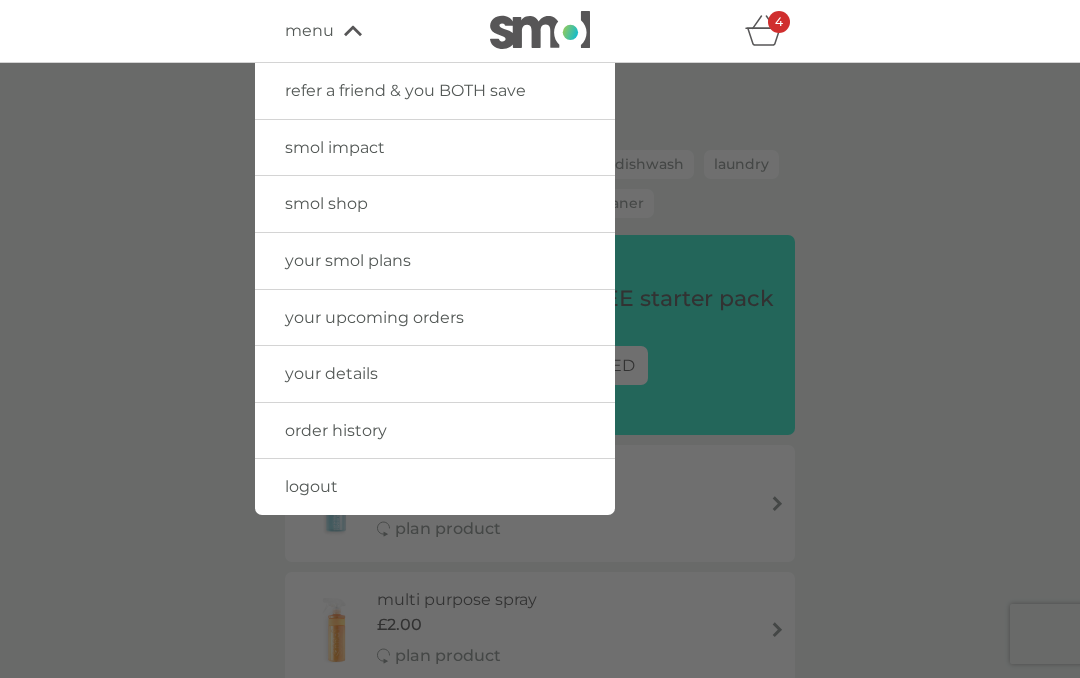 click on "smol shop" at bounding box center (435, 204) 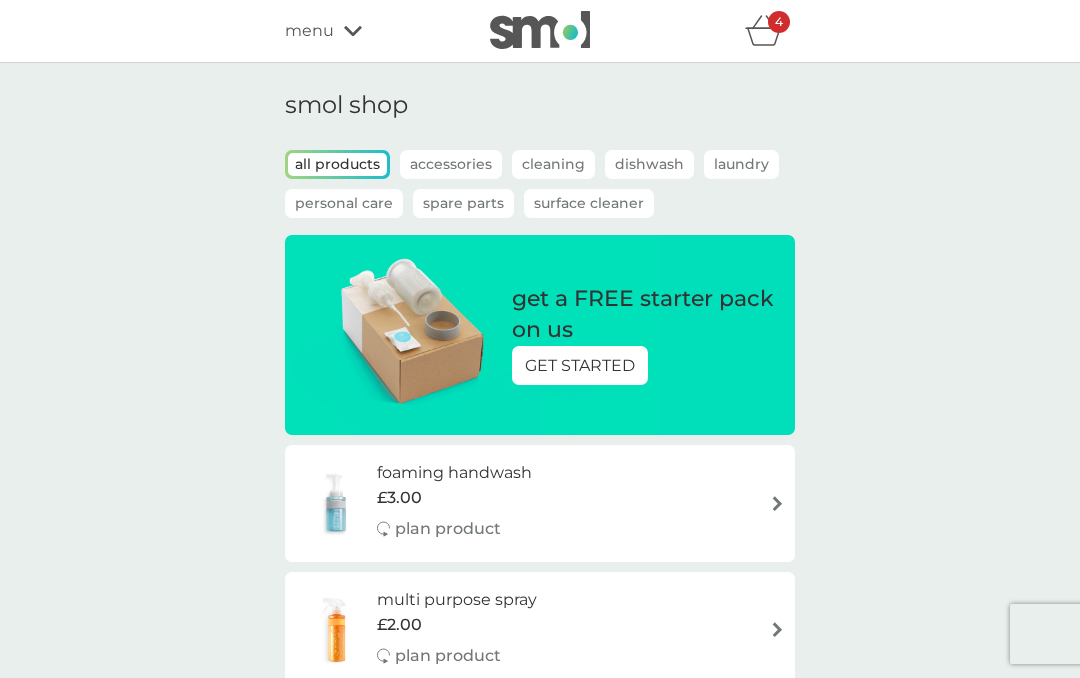 click on "Accessories" at bounding box center [451, 164] 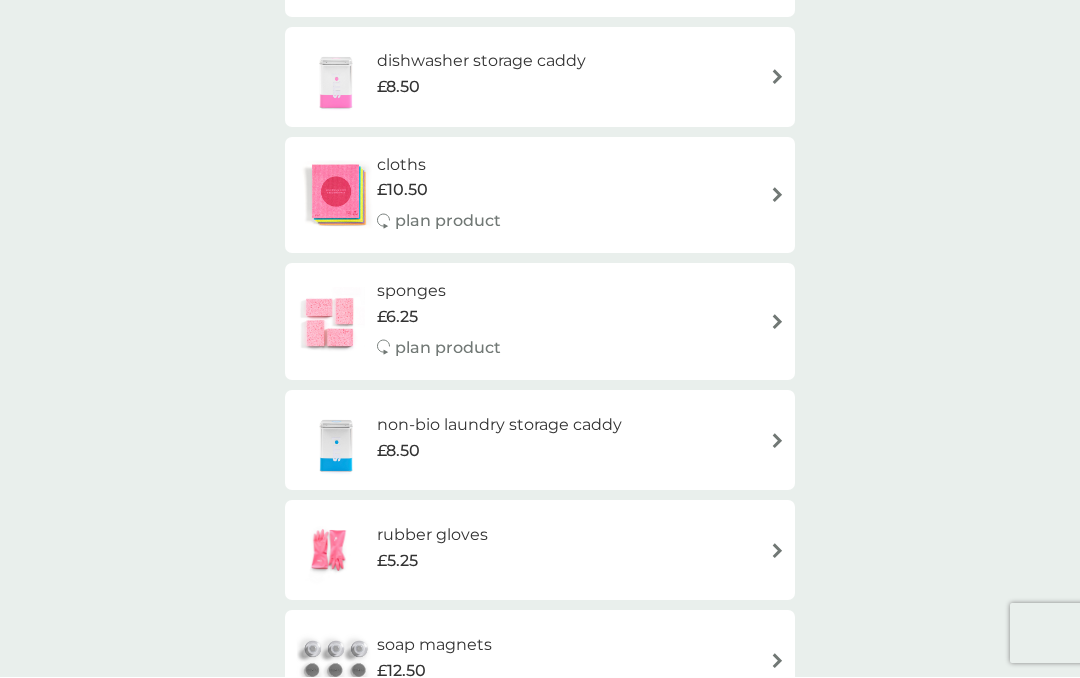 scroll, scrollTop: 337, scrollLeft: 0, axis: vertical 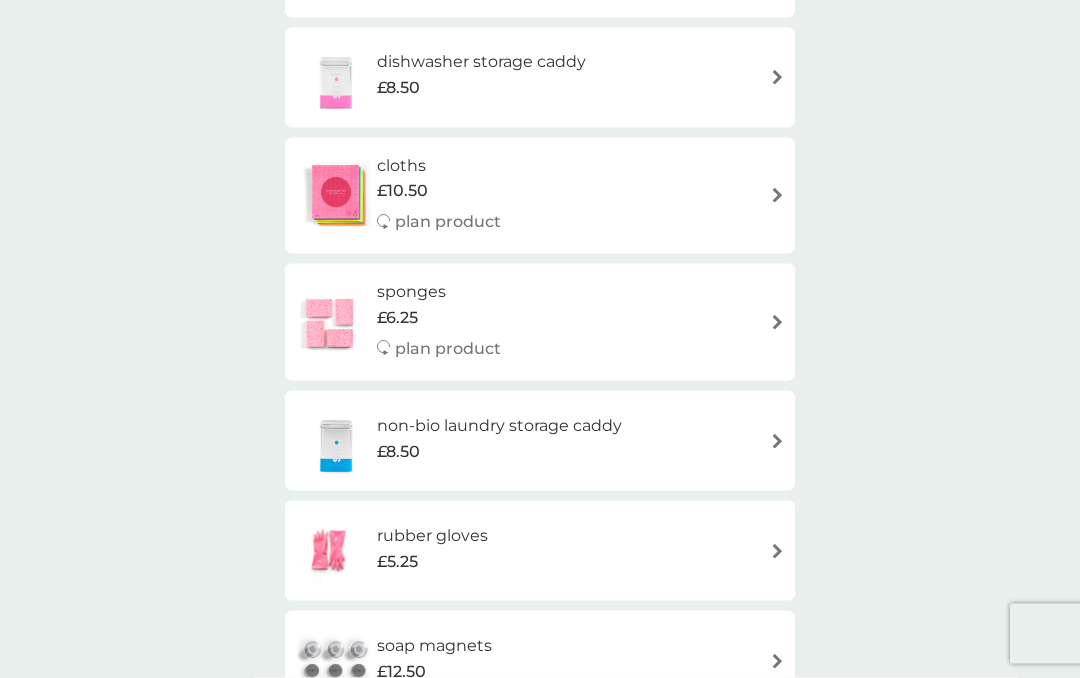 click on "non-bio laundry storage caddy £8.50" at bounding box center (540, 441) 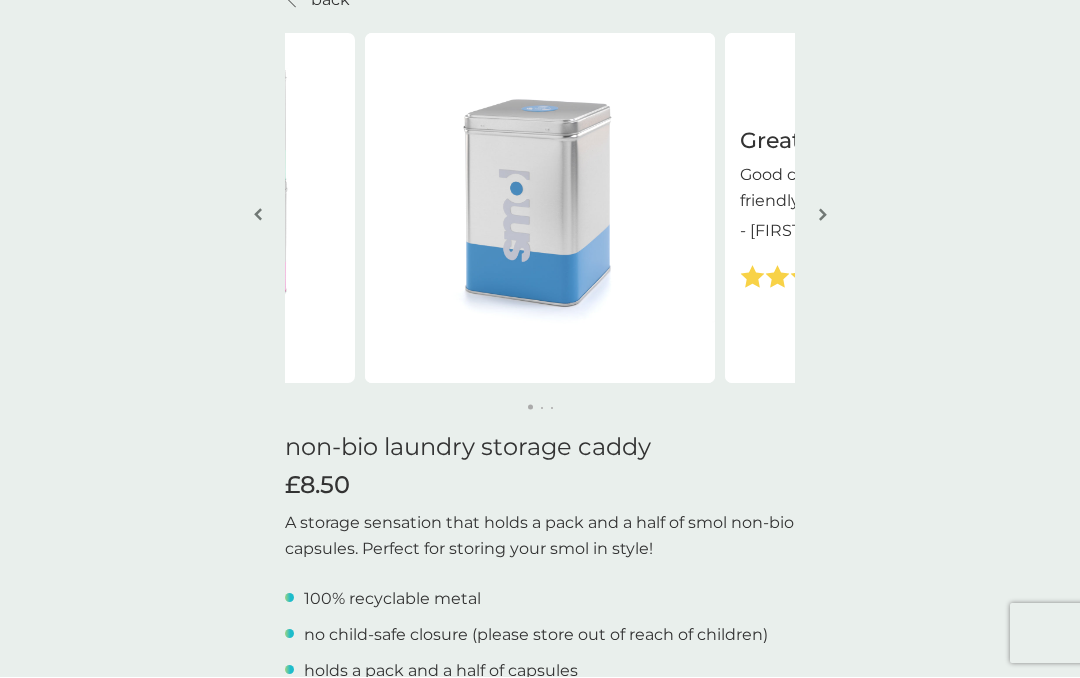 scroll, scrollTop: 87, scrollLeft: 0, axis: vertical 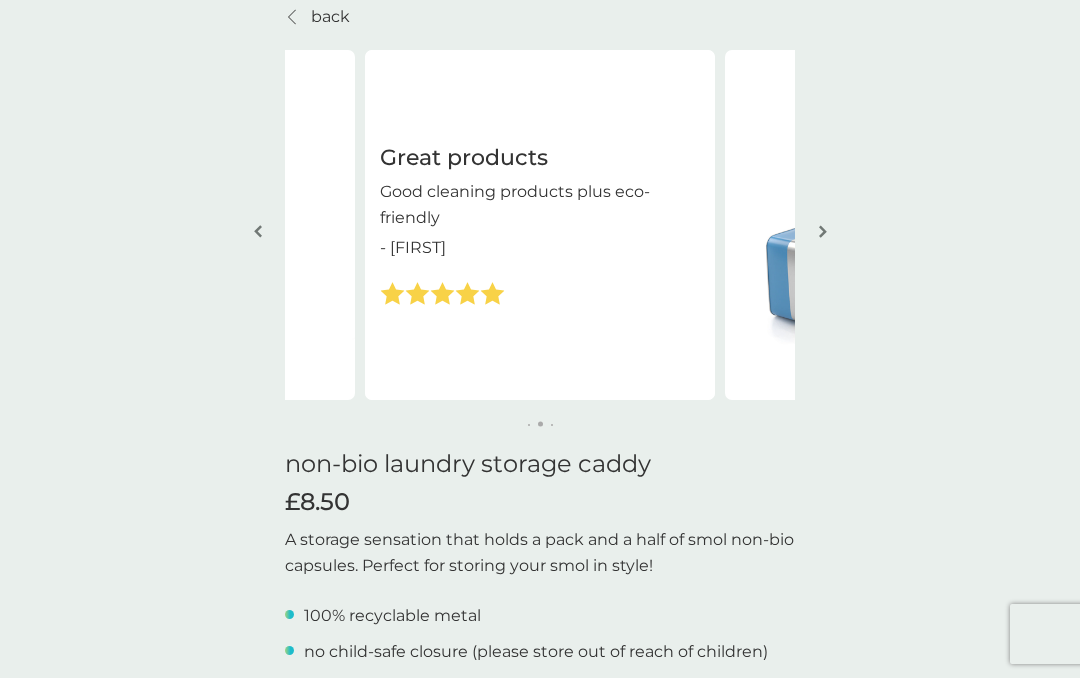 click at bounding box center [900, 225] 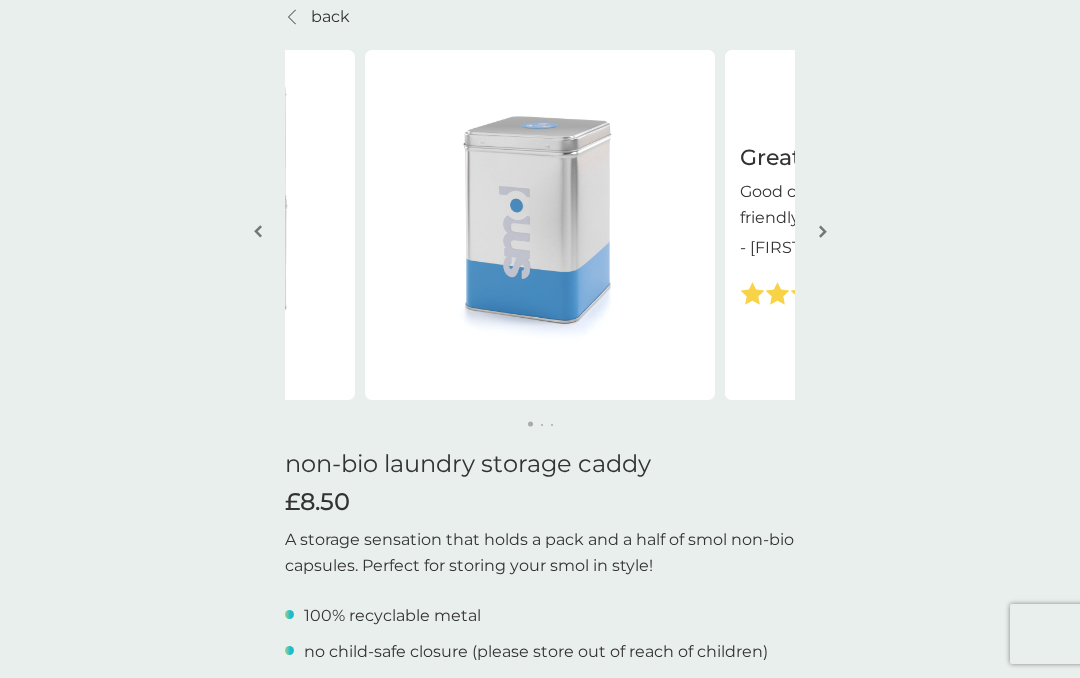 click at bounding box center (540, 225) 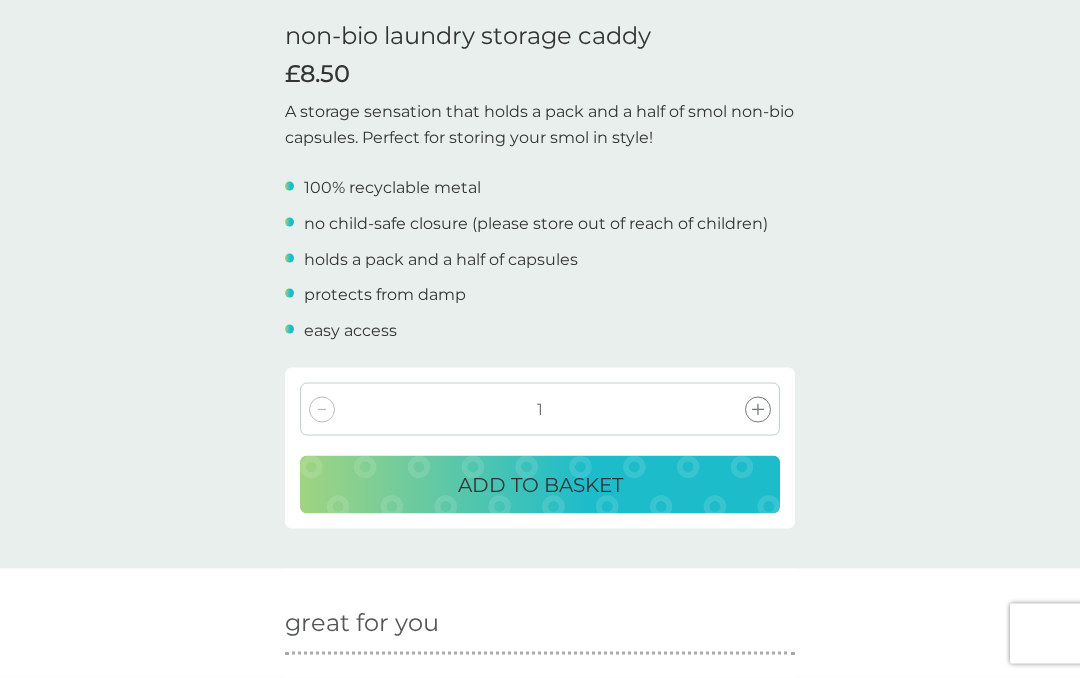 click on "ADD TO BASKET" at bounding box center [540, 485] 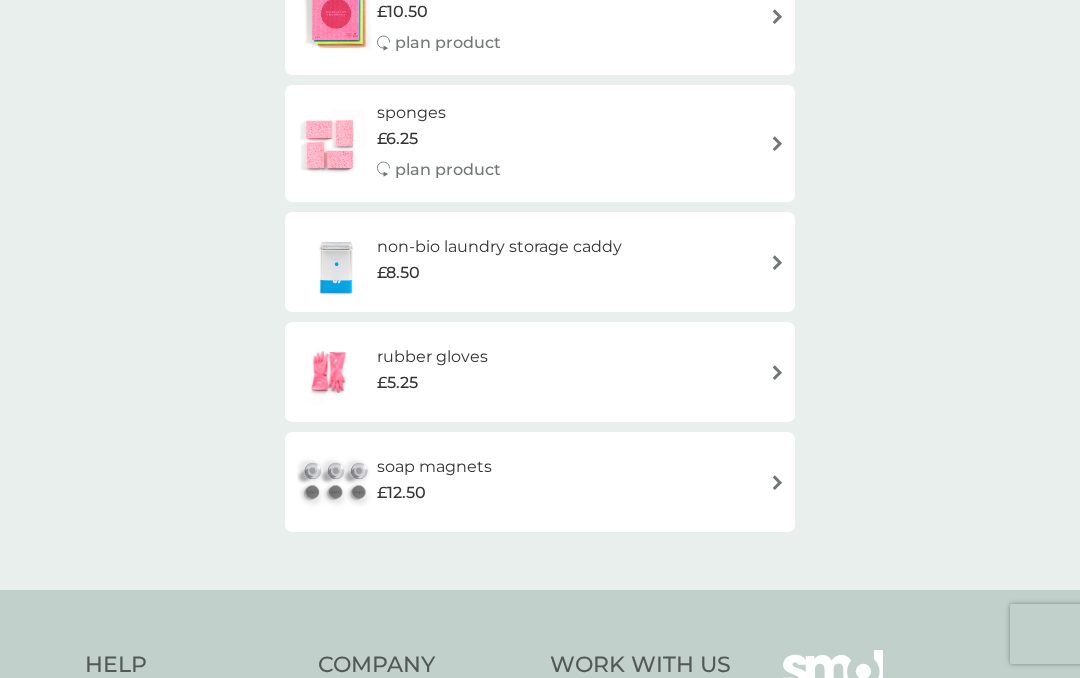 scroll, scrollTop: 0, scrollLeft: 0, axis: both 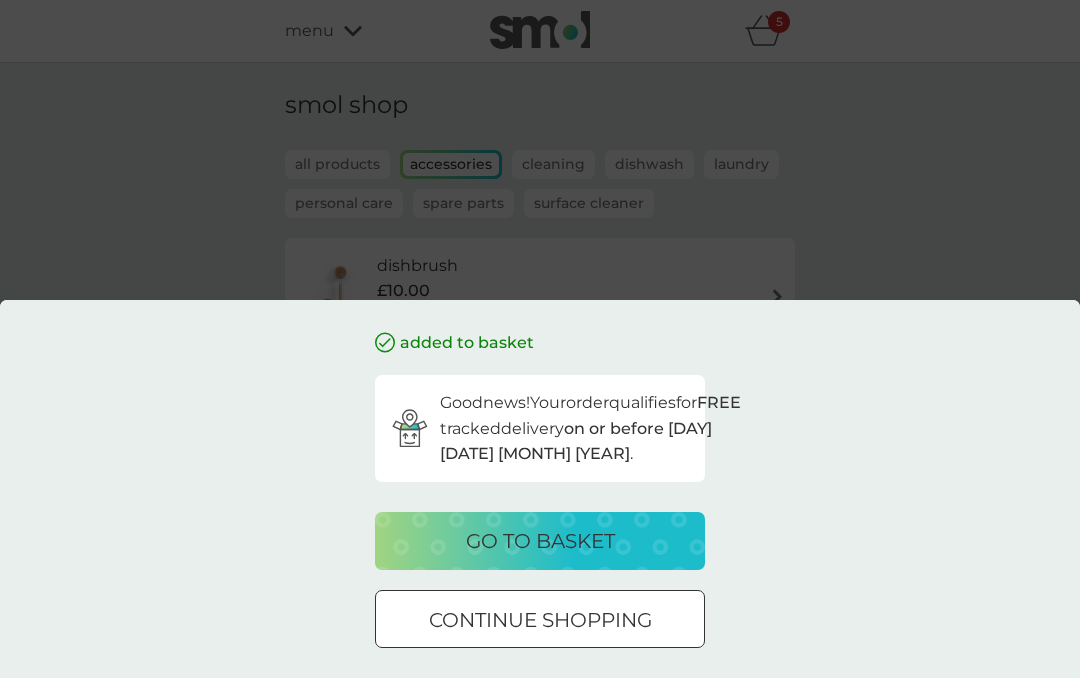 click on "go to basket" at bounding box center (540, 541) 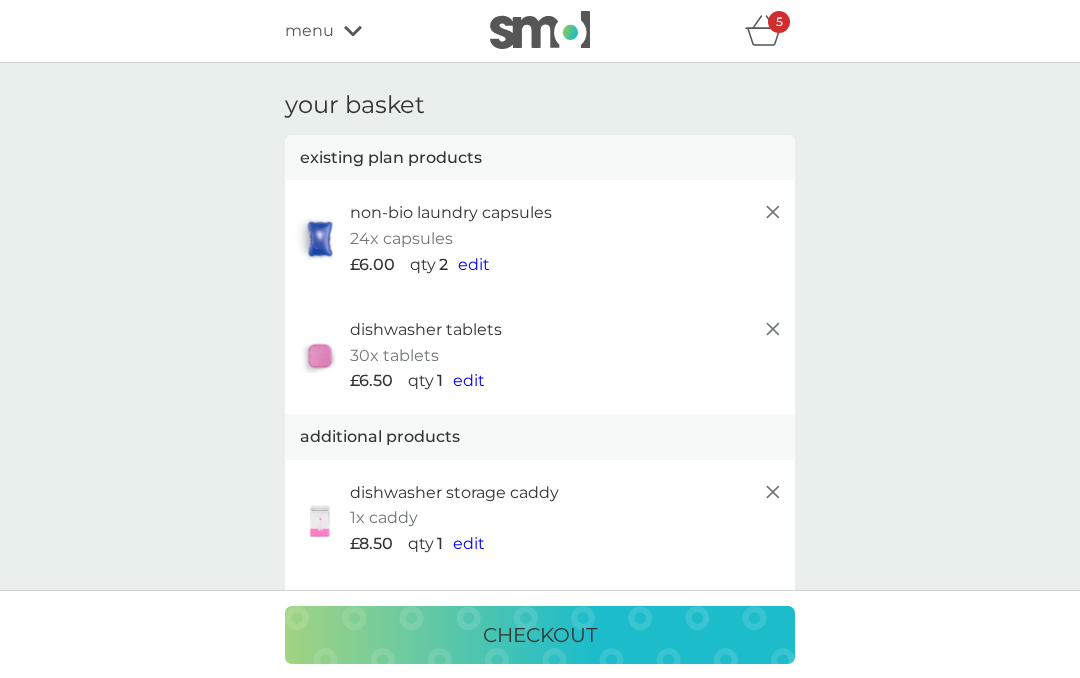 click 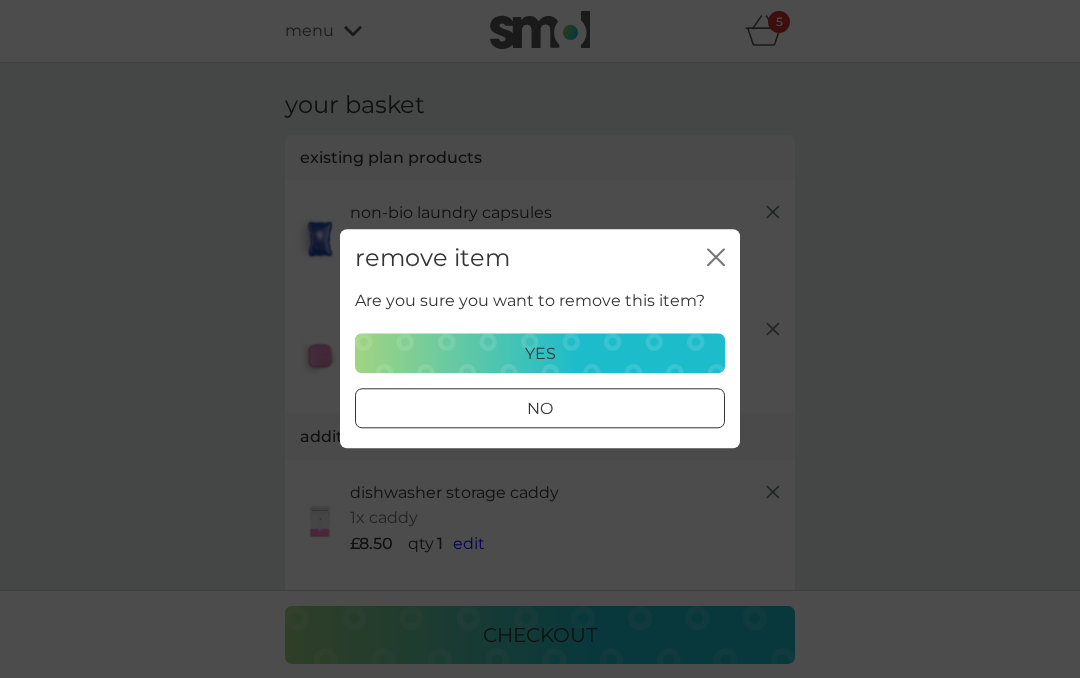 click on "yes" at bounding box center (540, 354) 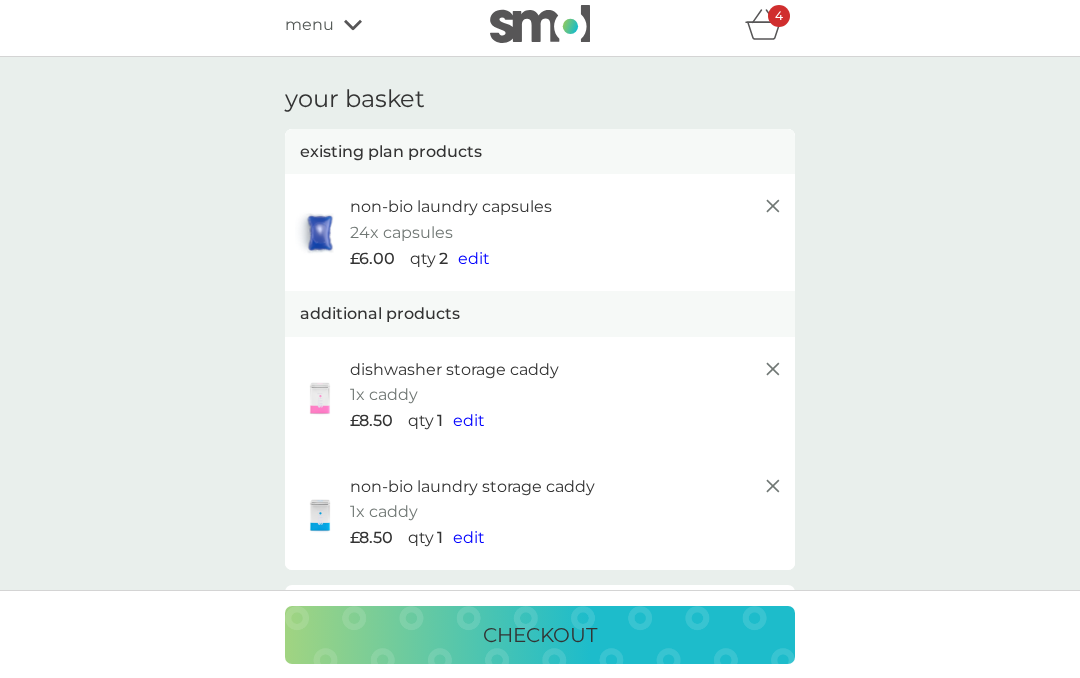 scroll, scrollTop: 0, scrollLeft: 0, axis: both 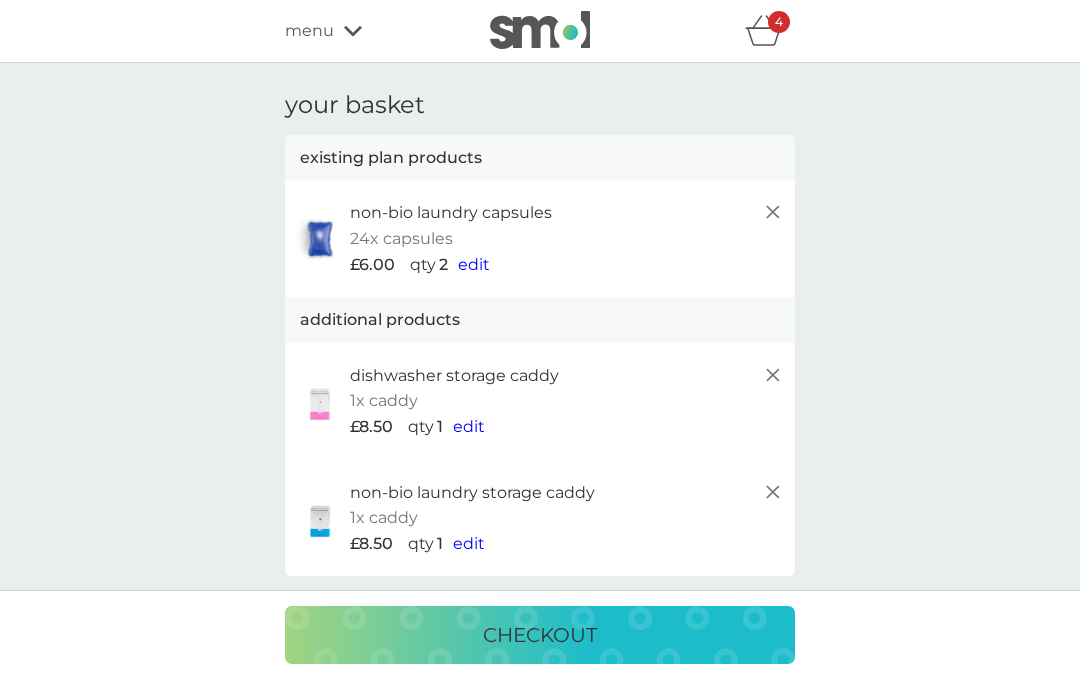 click on "edit" at bounding box center (474, 264) 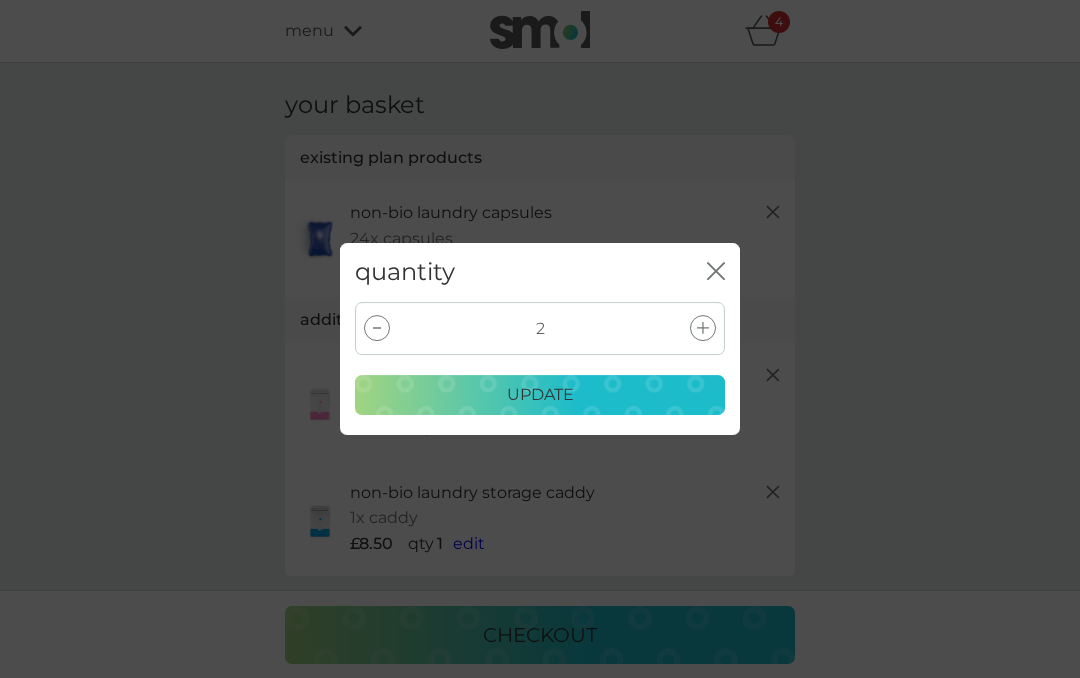 click at bounding box center [377, 328] 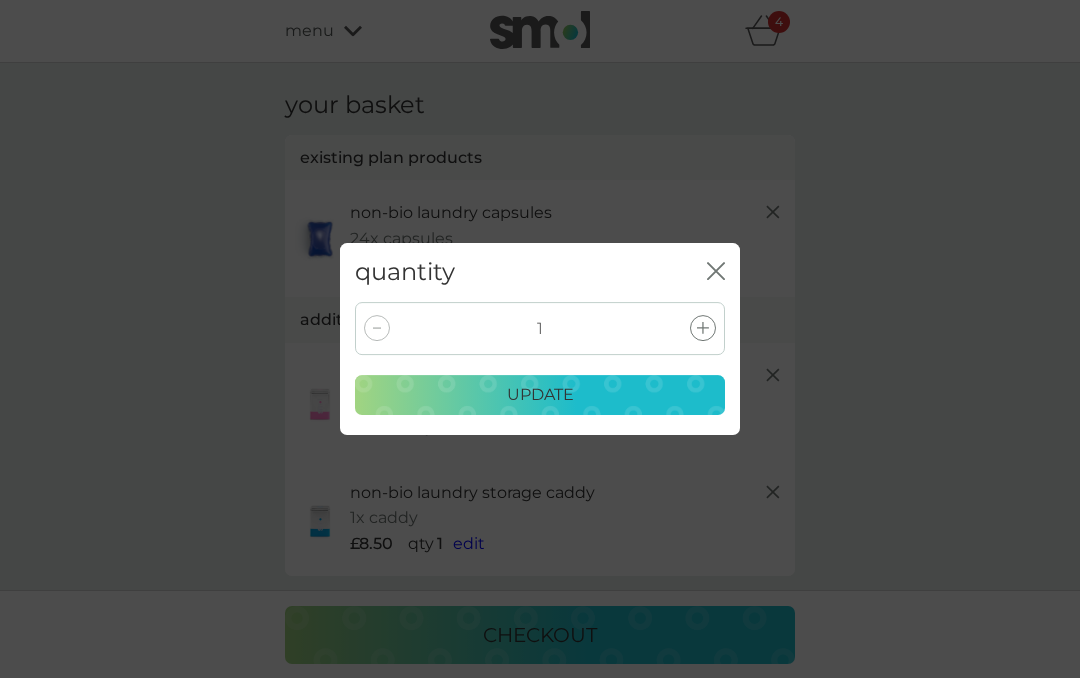 click on "update" at bounding box center [540, 395] 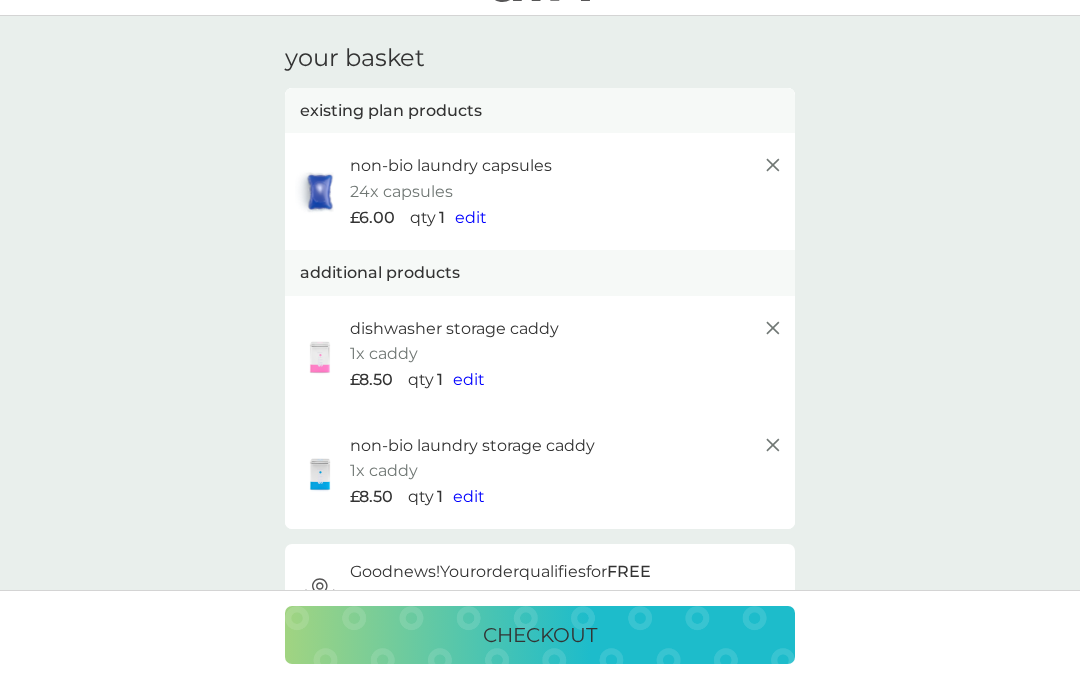 scroll, scrollTop: 0, scrollLeft: 0, axis: both 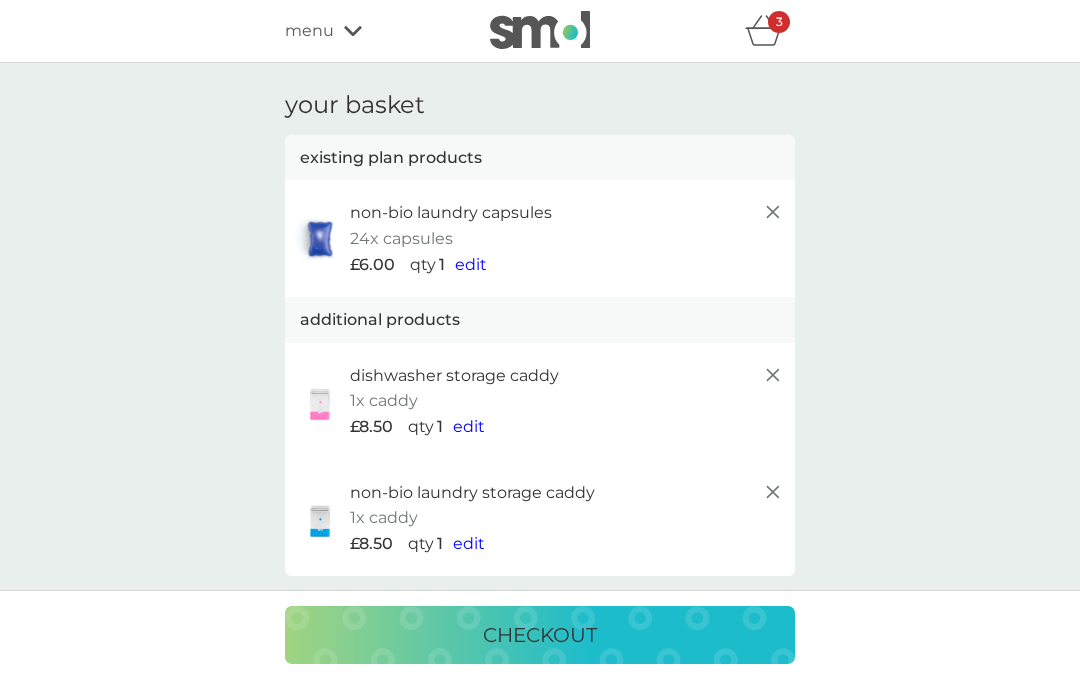 click on "menu" at bounding box center [309, 31] 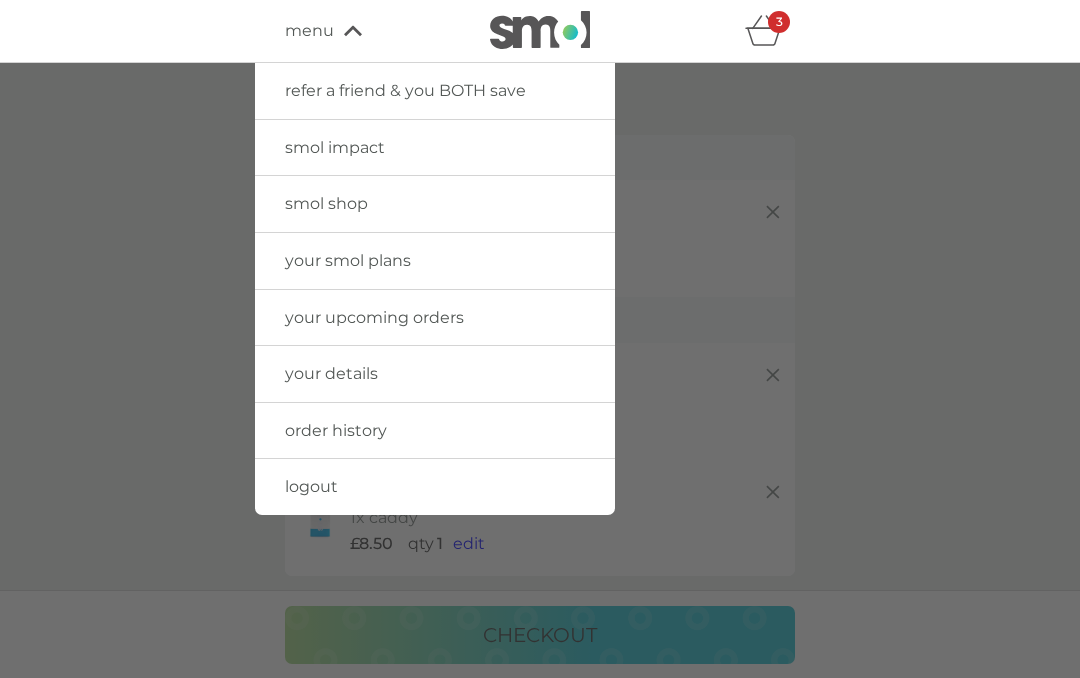 click on "your smol plans" at bounding box center [435, 261] 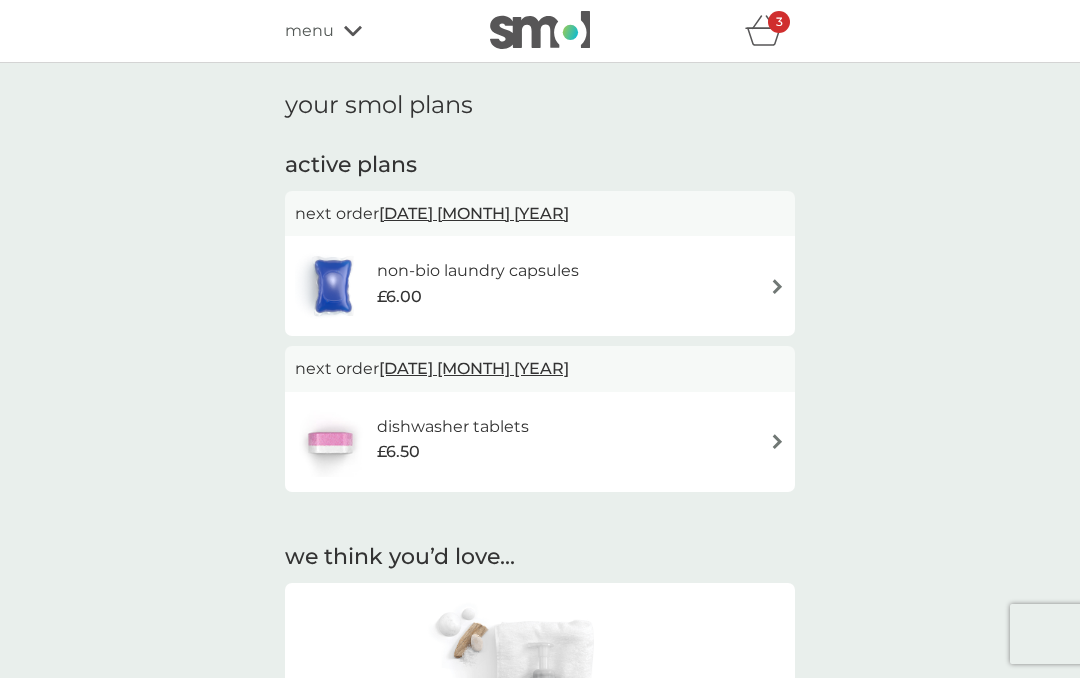 click on "dishwasher tablets £6.50" at bounding box center [540, 442] 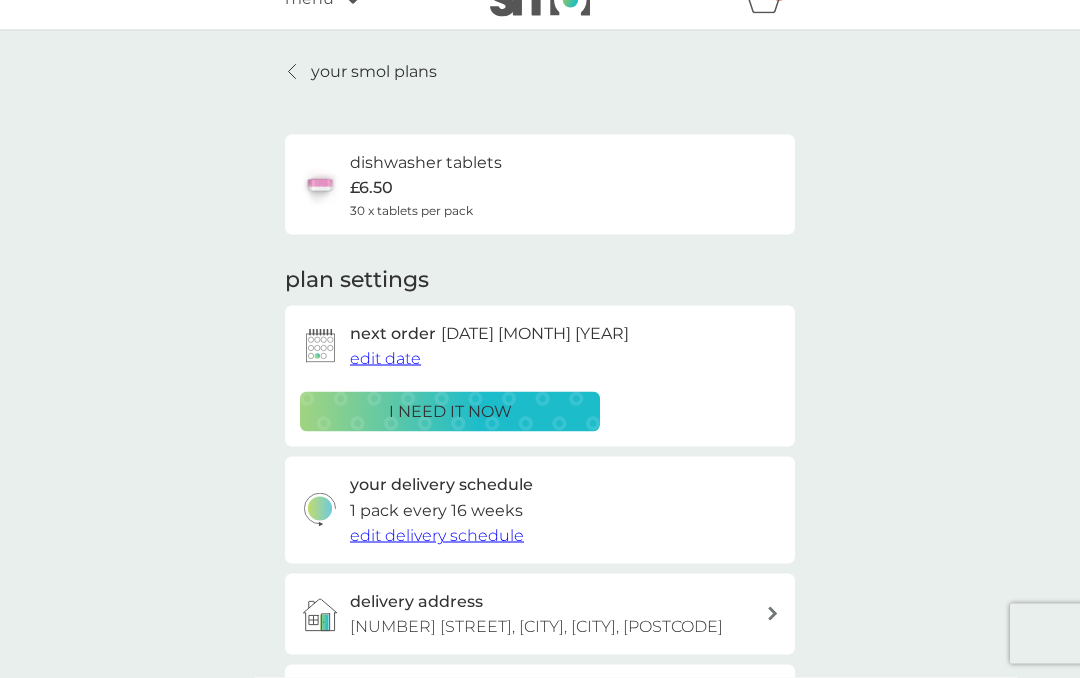 scroll, scrollTop: 46, scrollLeft: 0, axis: vertical 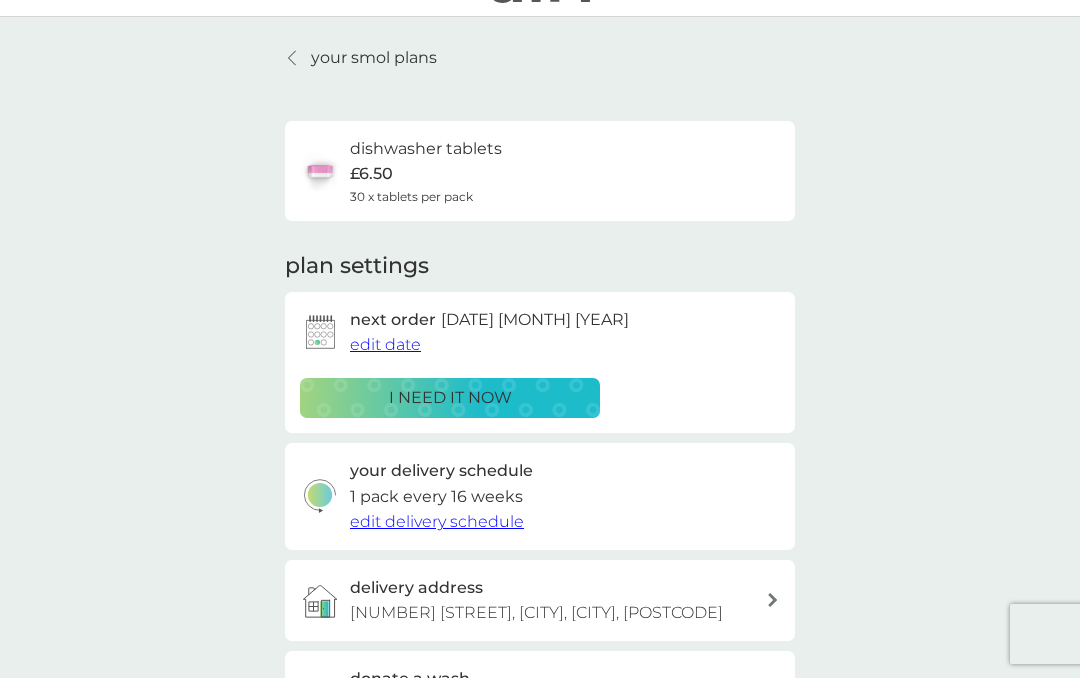 click on "edit delivery schedule" at bounding box center (437, 521) 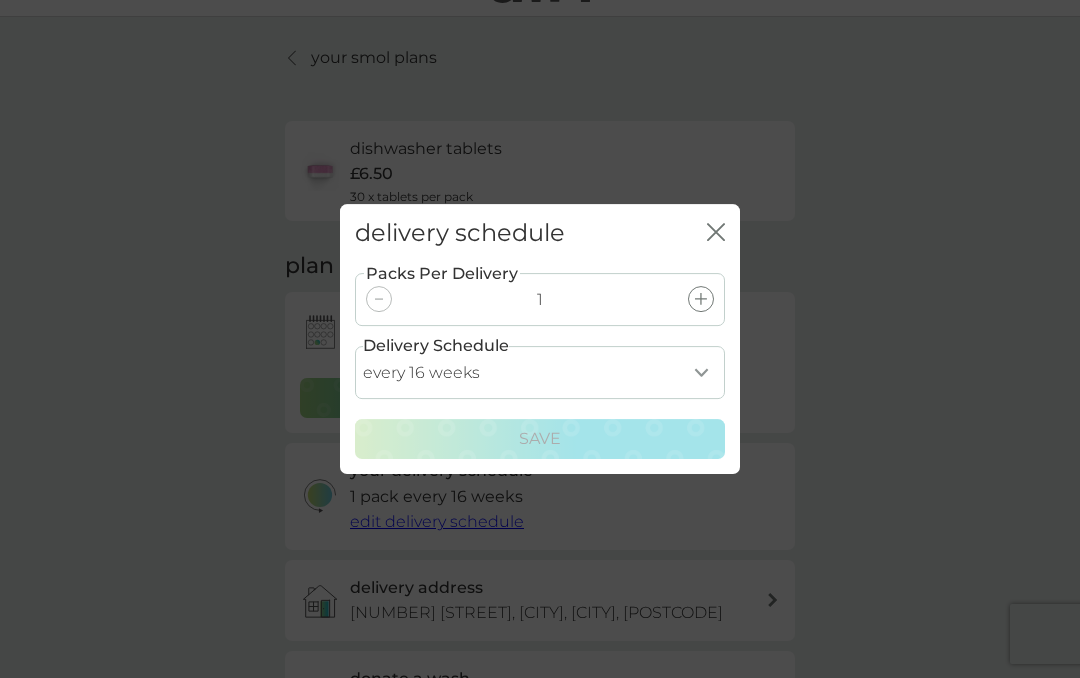 click on "every 1 week every 2 weeks every 3 weeks every 4 weeks every 5 weeks every 6 weeks every 7 weeks every 8 weeks every 9 weeks every 10 weeks every 11 weeks every 12 weeks every 13 weeks every 14 weeks every 15 weeks every 16 weeks every 17 weeks" at bounding box center (540, 372) 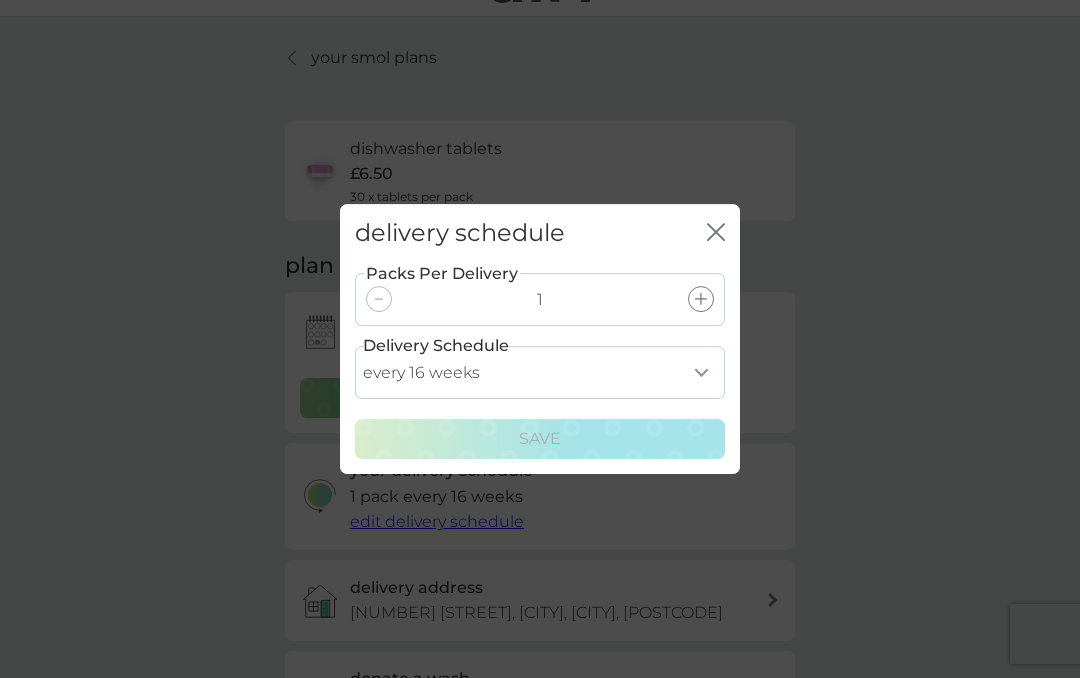select on "119" 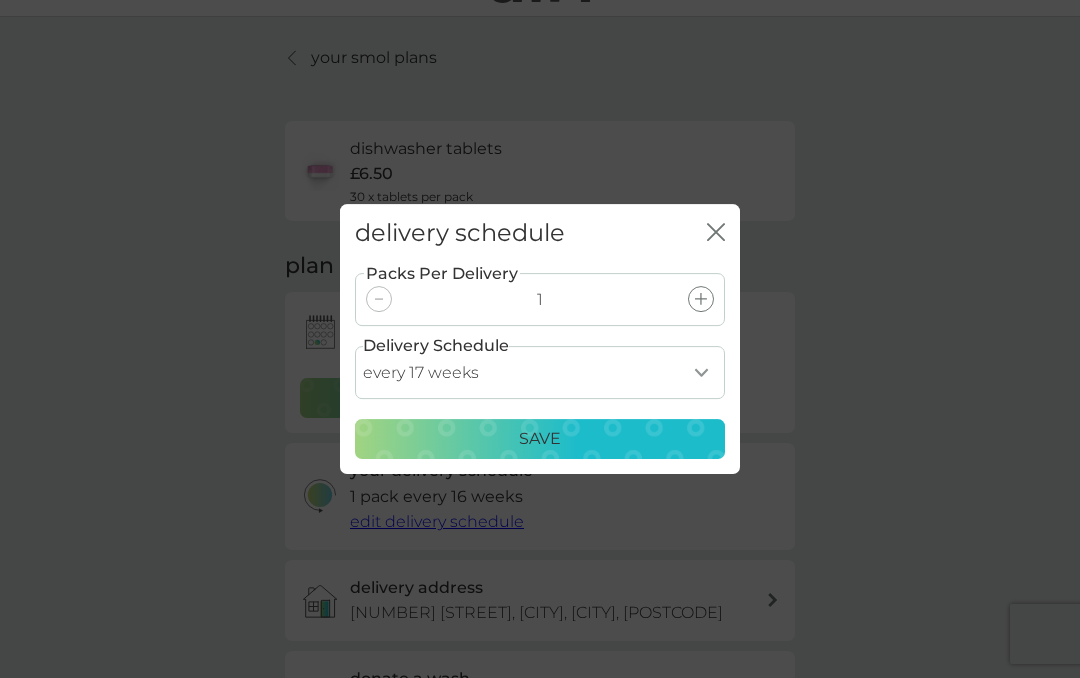 click at bounding box center (379, 299) 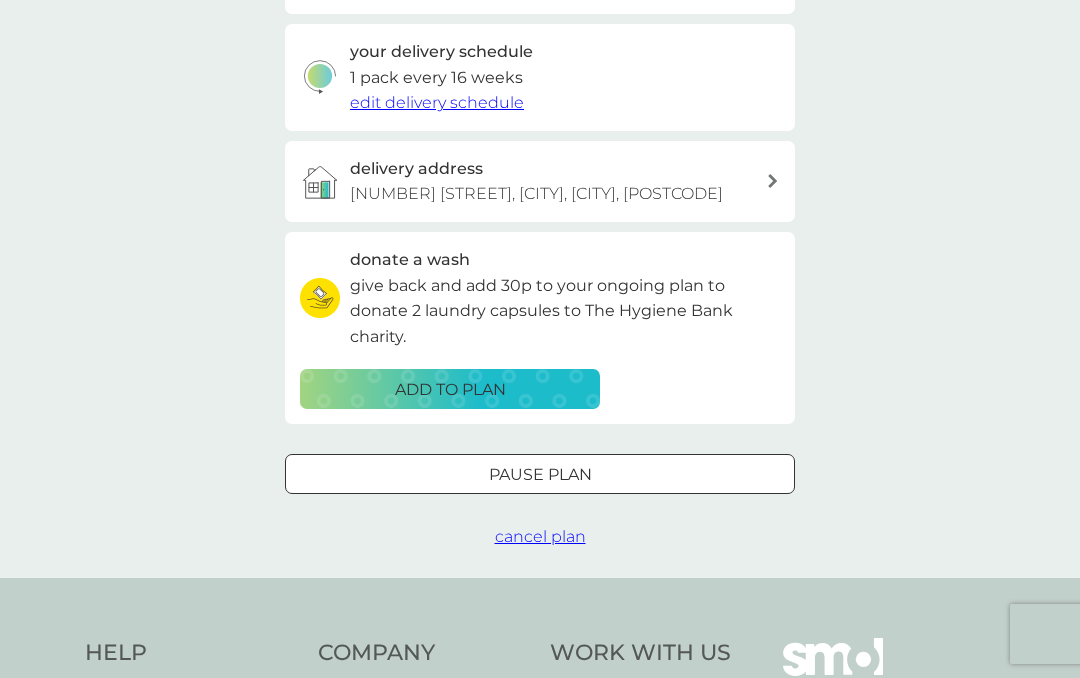 scroll, scrollTop: 473, scrollLeft: 0, axis: vertical 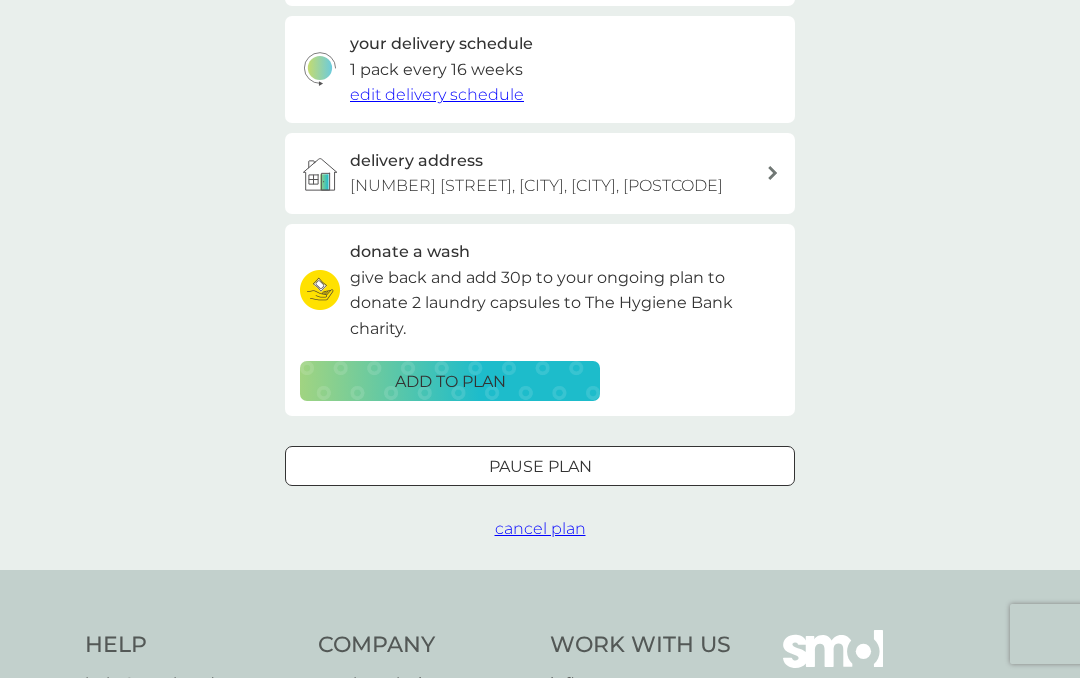 click on "Pause plan" at bounding box center (540, 467) 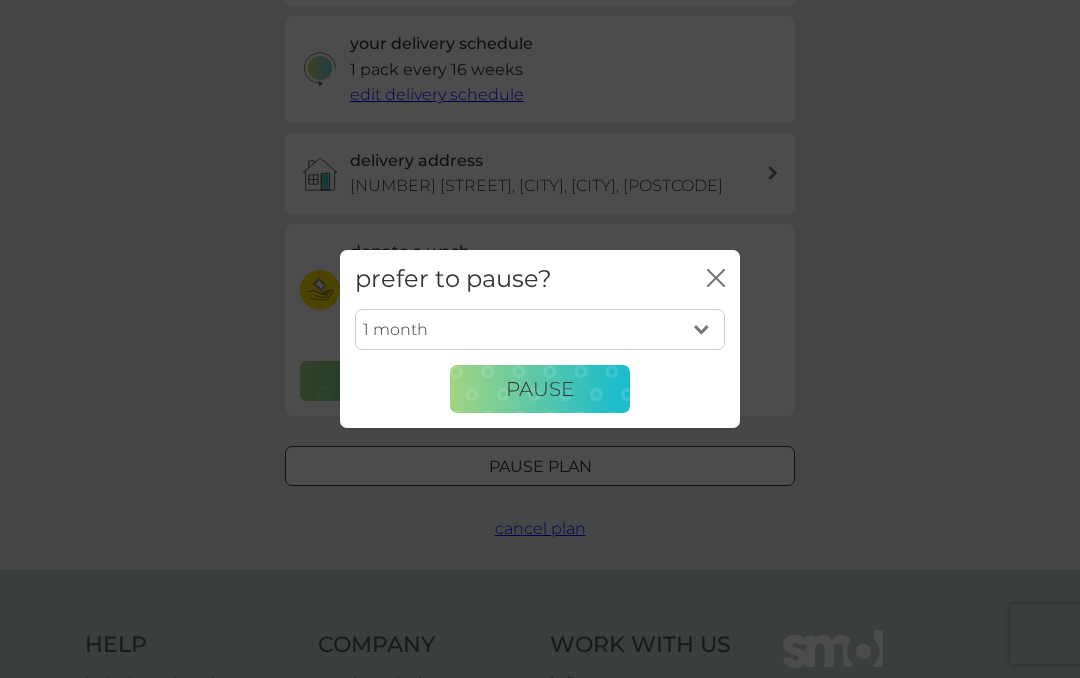 click on "1 month 2 months 3 months 4 months 5 months 6 months" at bounding box center (540, 330) 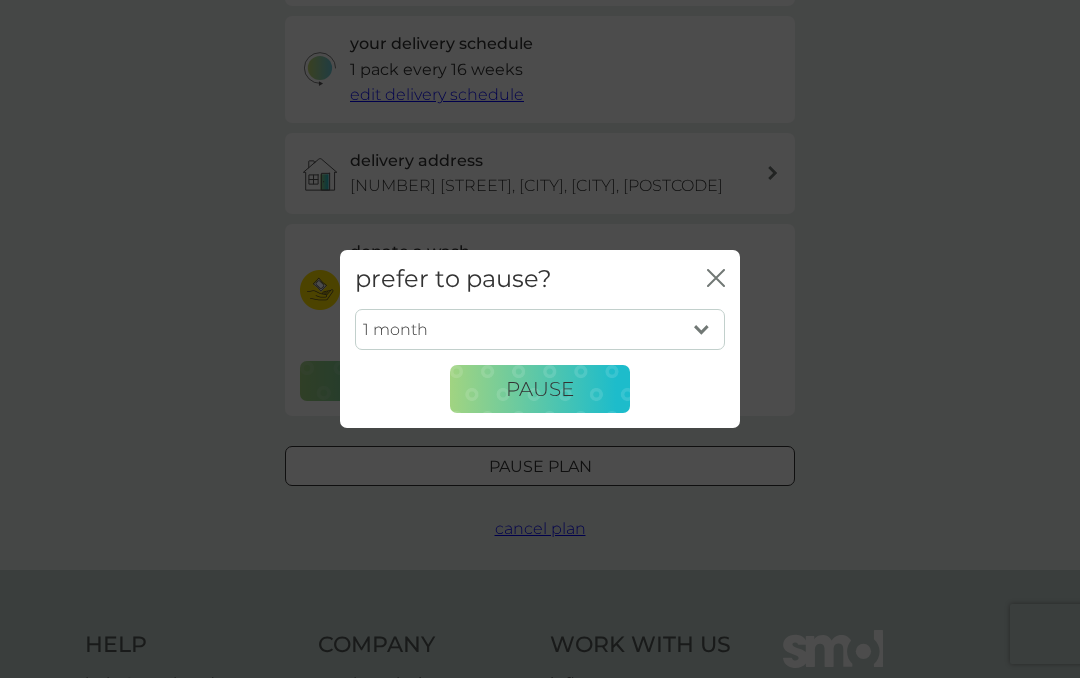 select on "2" 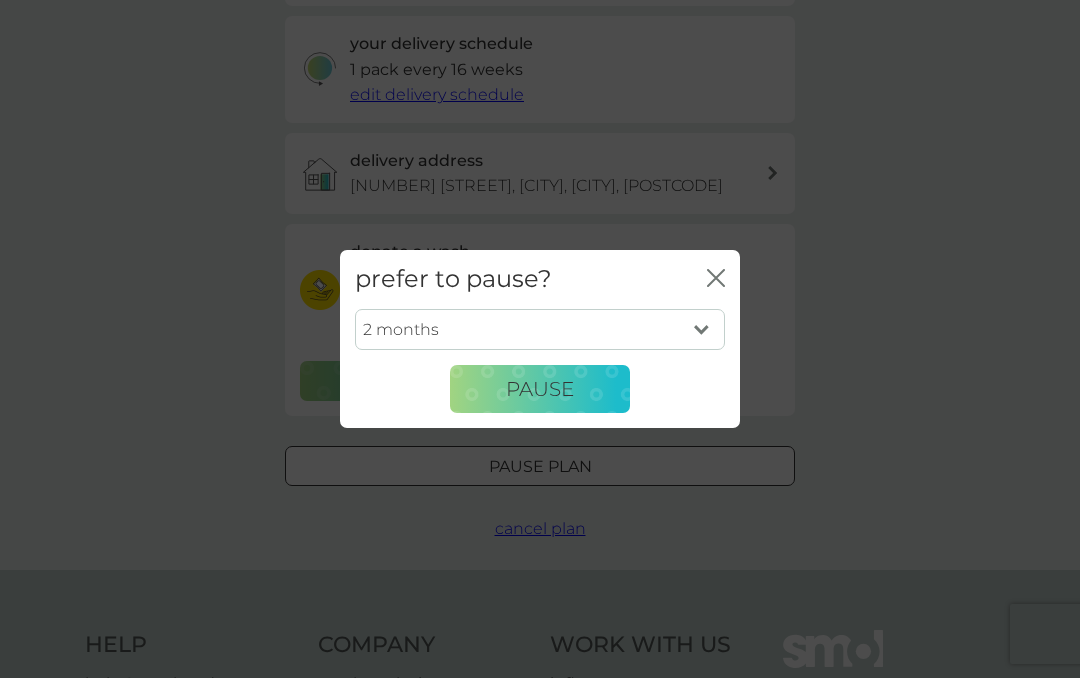click on "Pause" at bounding box center [540, 389] 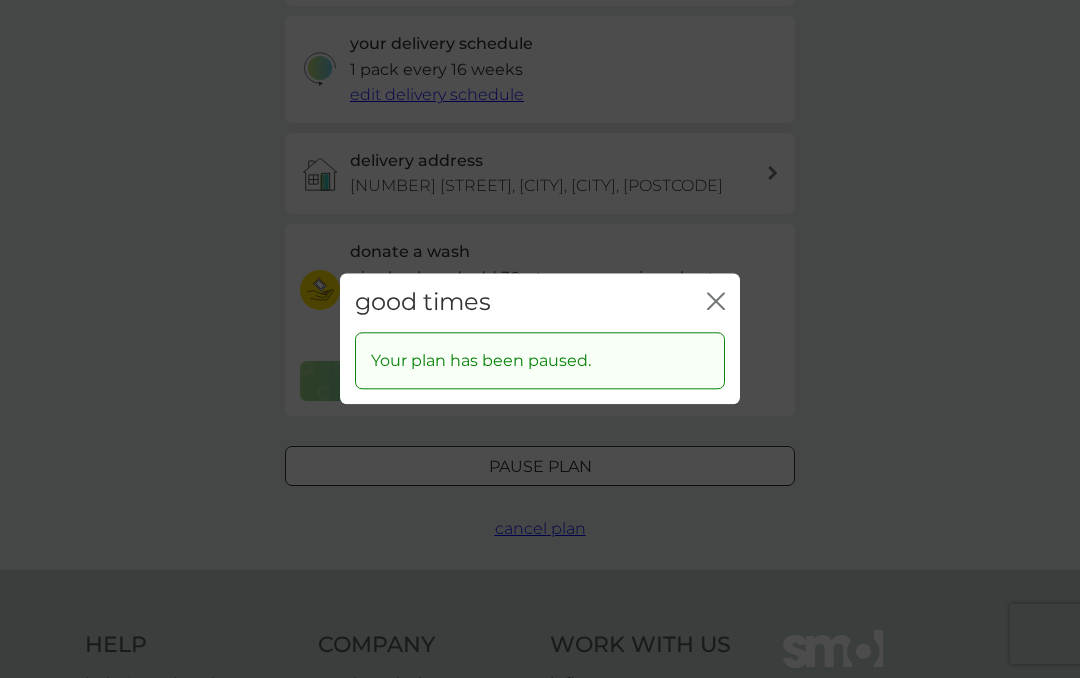 click on "good times close Your plan has been paused." at bounding box center (540, 339) 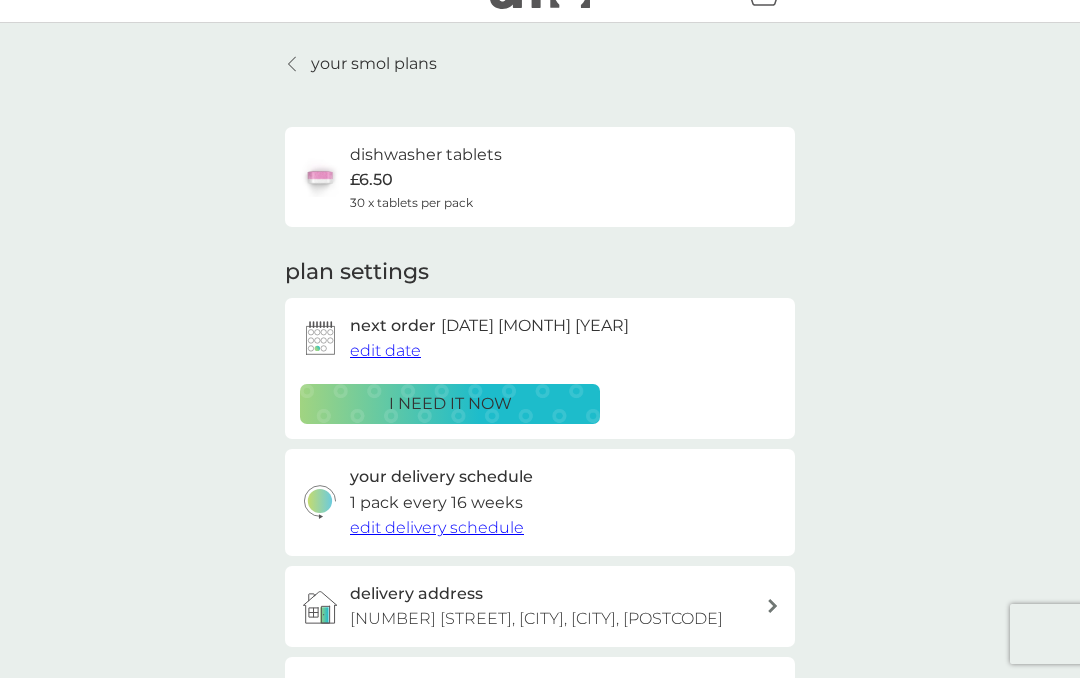 scroll, scrollTop: 0, scrollLeft: 0, axis: both 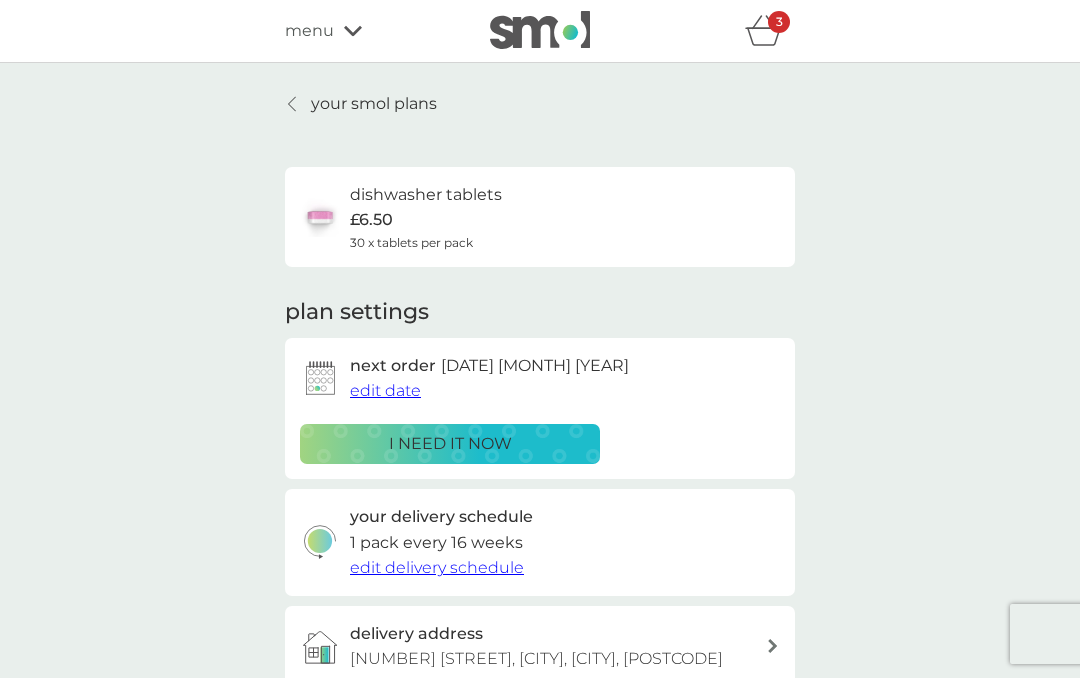 click 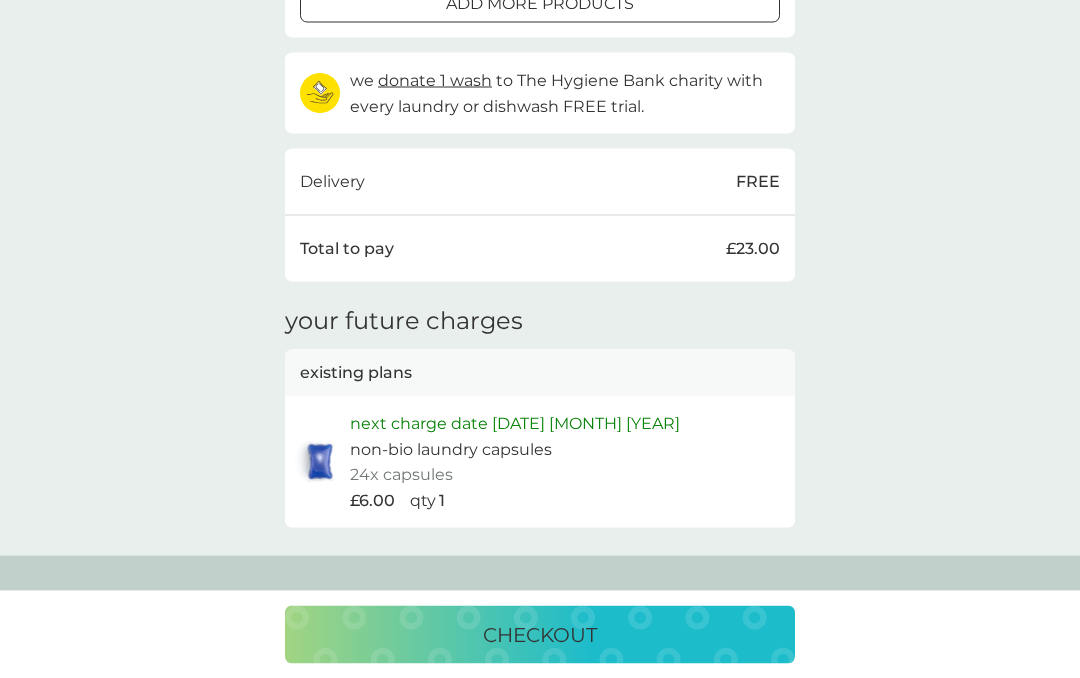 scroll, scrollTop: 854, scrollLeft: 0, axis: vertical 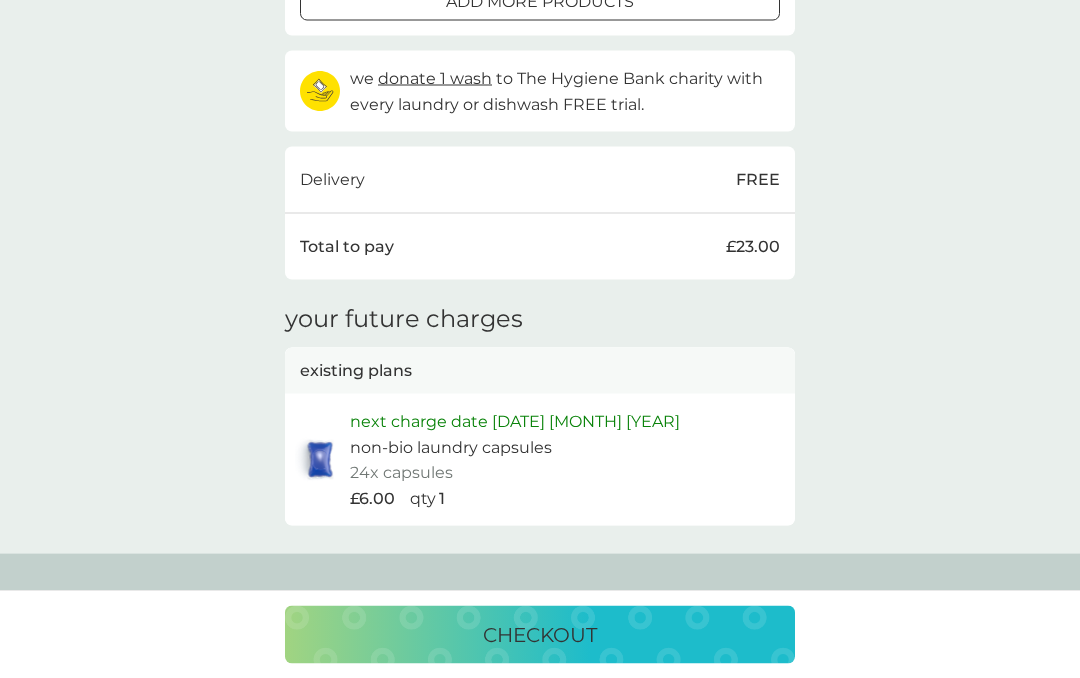 click on "checkout" at bounding box center (540, 635) 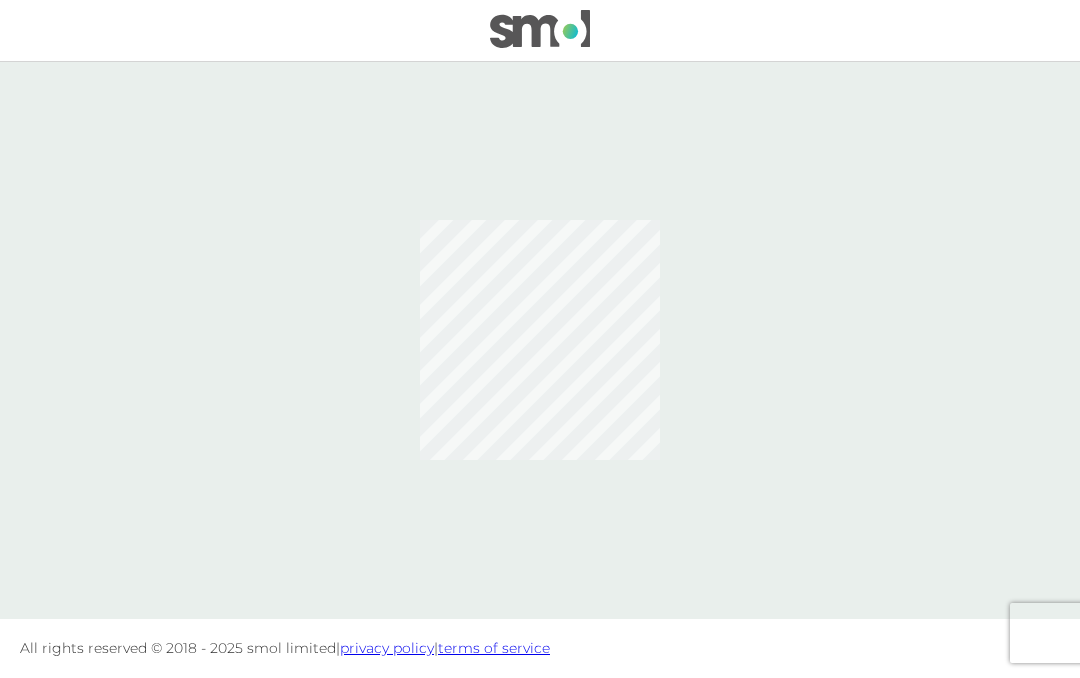scroll, scrollTop: 88, scrollLeft: 0, axis: vertical 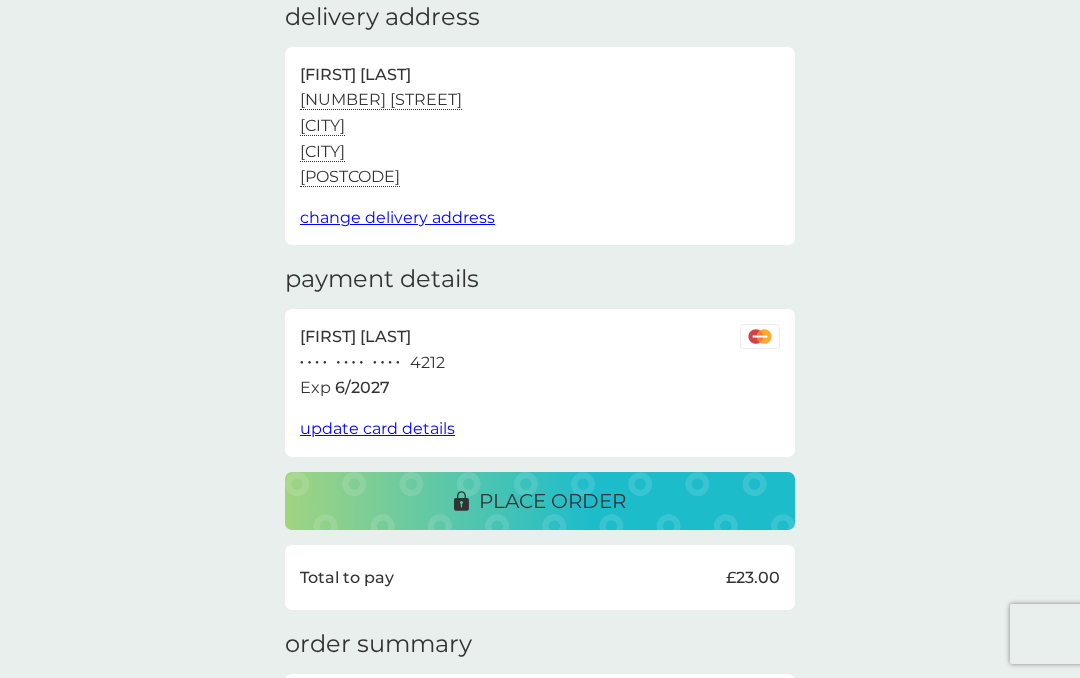 click on "place order" at bounding box center [552, 501] 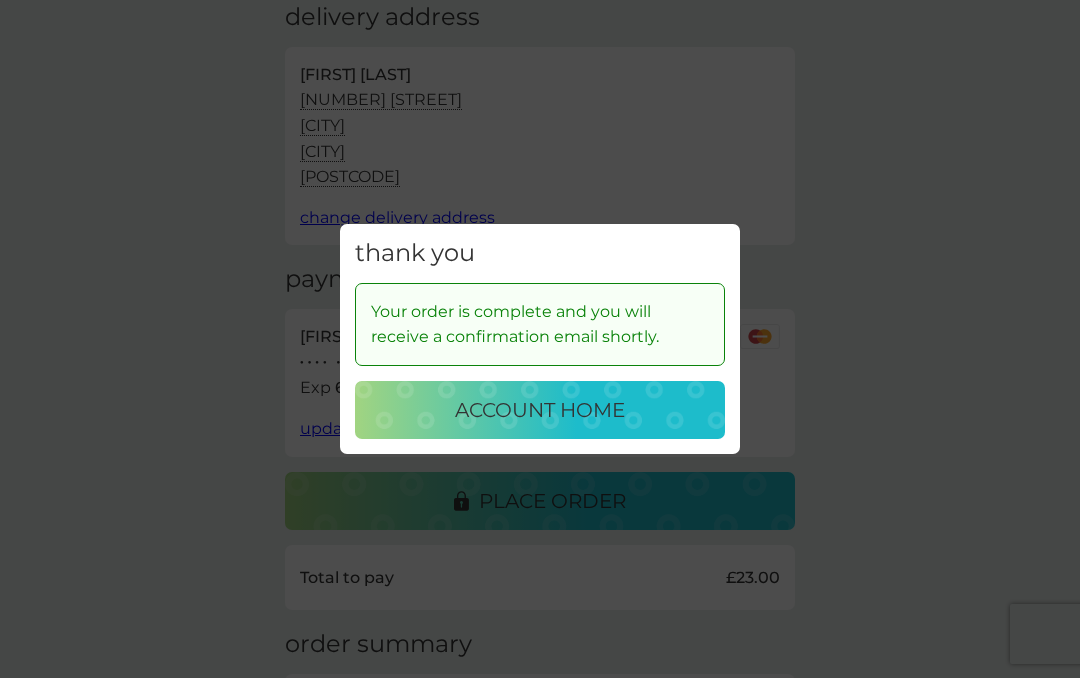 click on "account home" at bounding box center (540, 410) 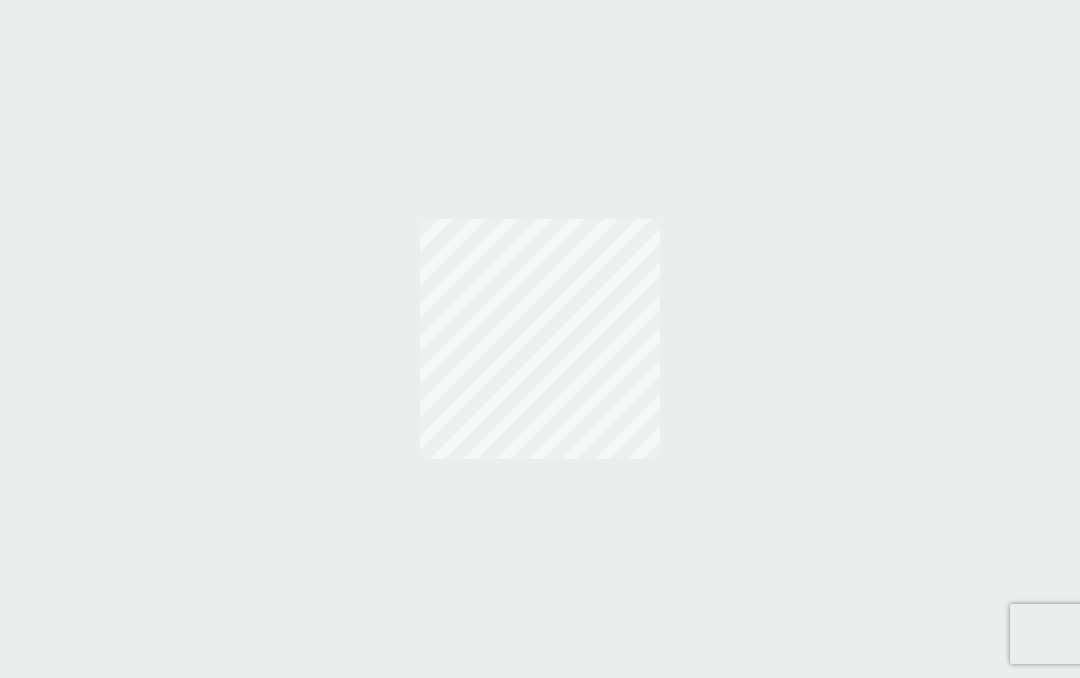 scroll, scrollTop: 0, scrollLeft: 0, axis: both 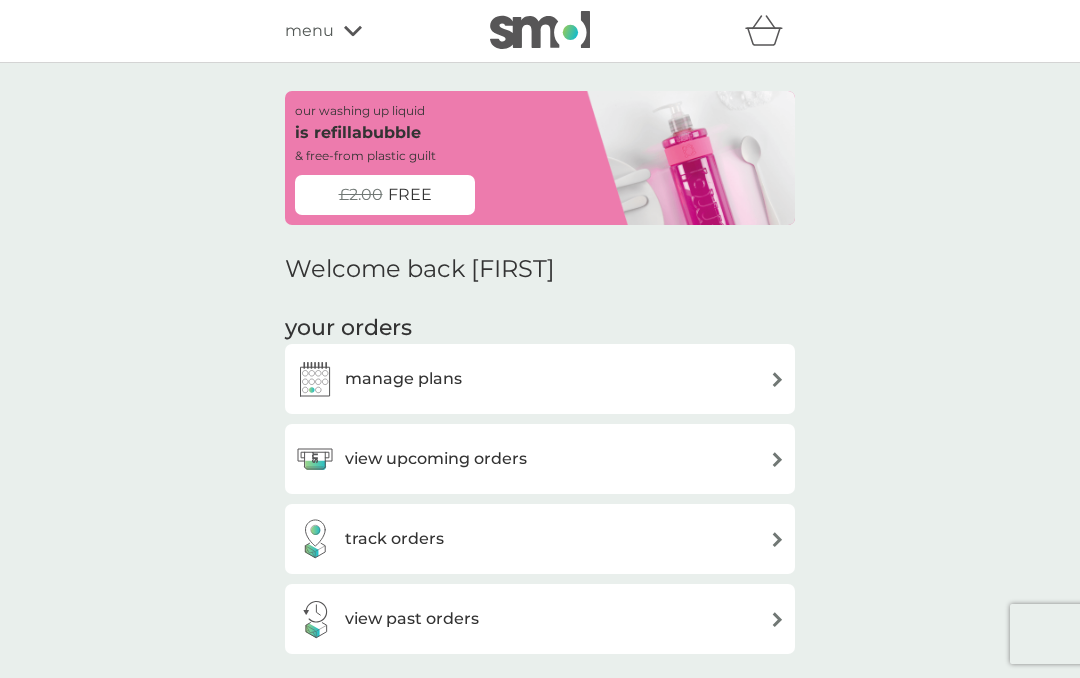 click on "view upcoming orders" at bounding box center [540, 459] 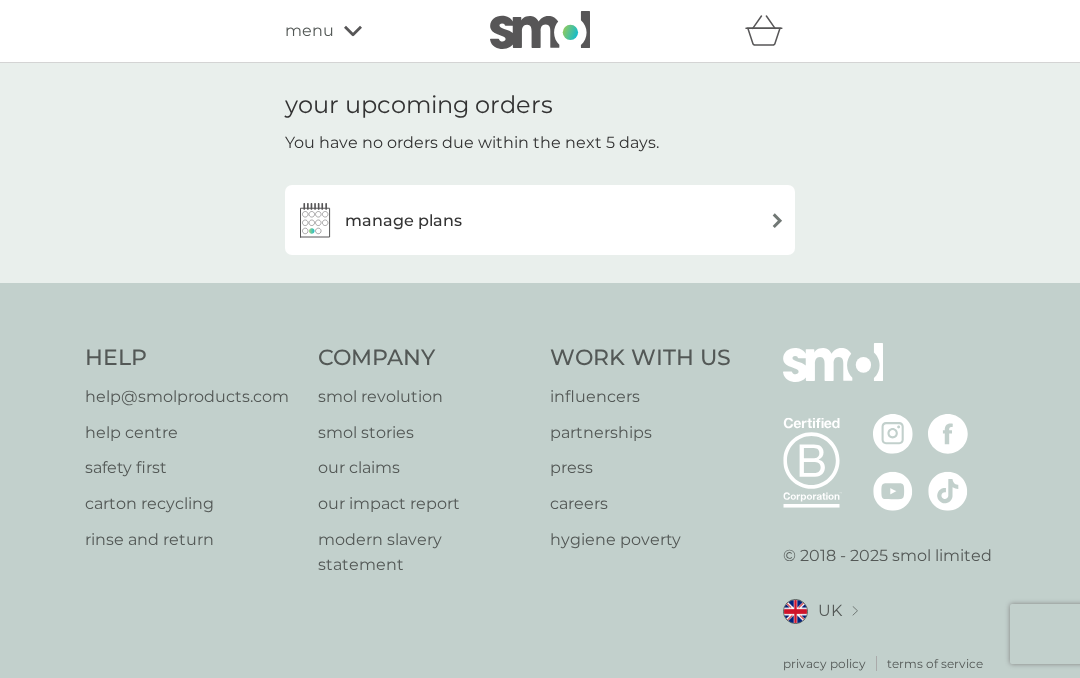 click on "manage plans" at bounding box center (540, 220) 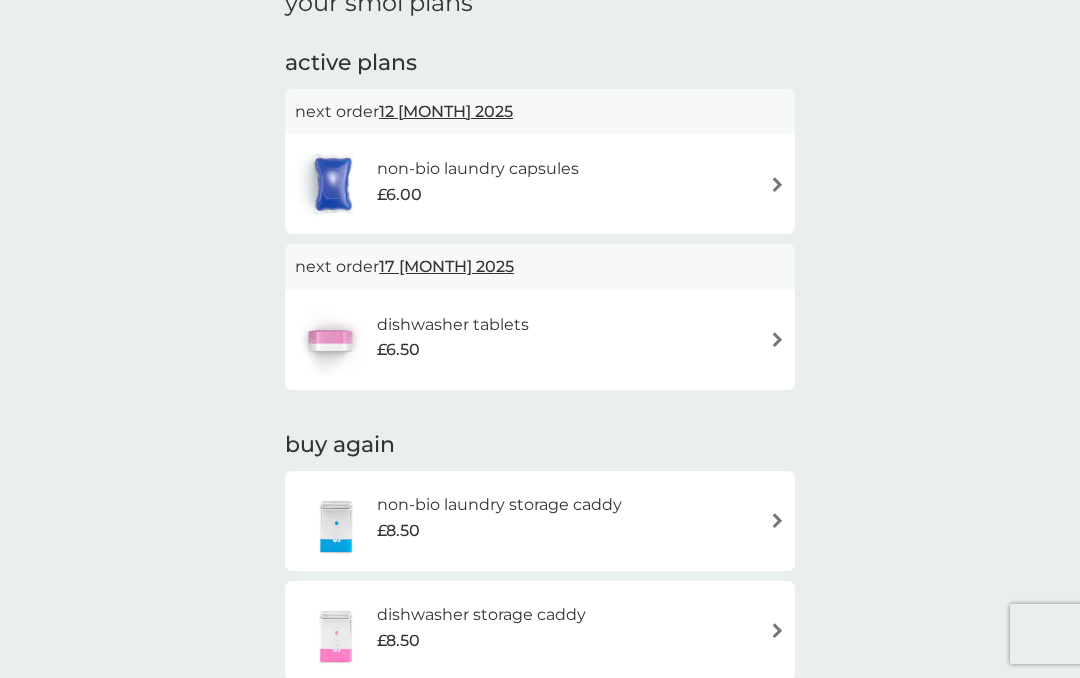 scroll, scrollTop: 139, scrollLeft: 0, axis: vertical 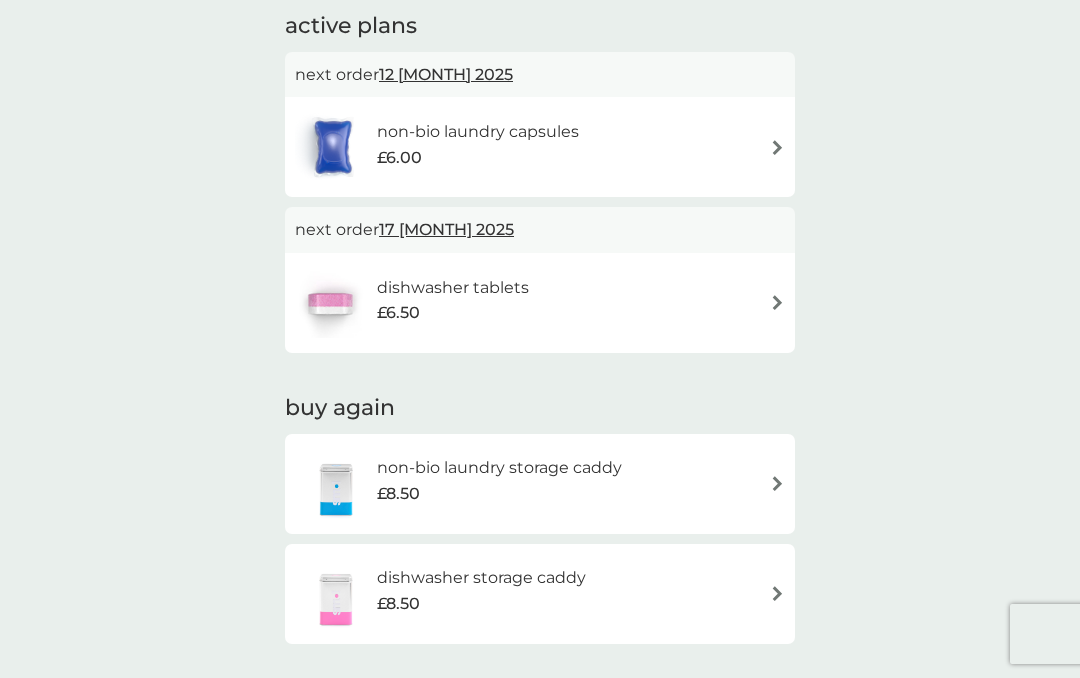 click on "dishwasher tablets £6.50" at bounding box center (540, 303) 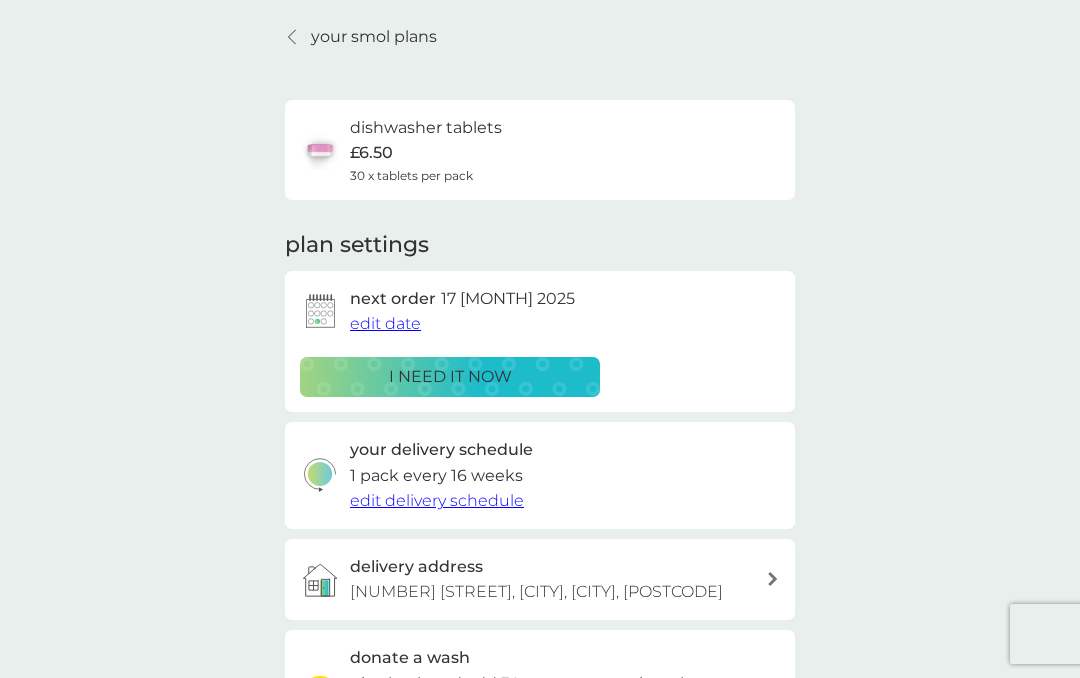 scroll, scrollTop: 0, scrollLeft: 0, axis: both 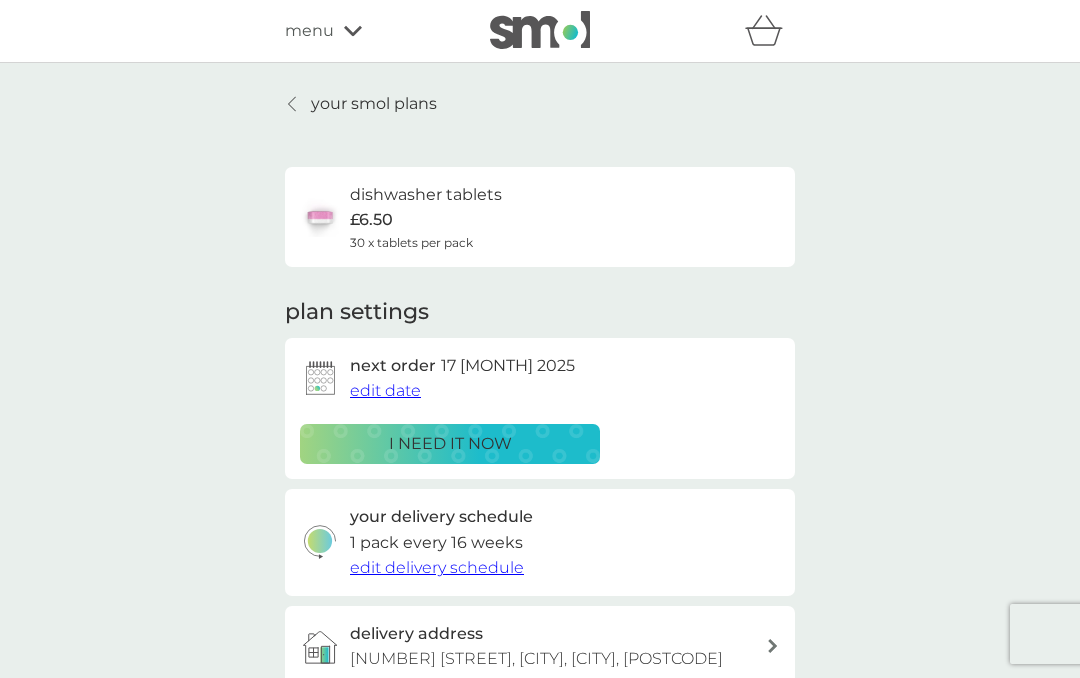 click on "your smol plans" at bounding box center (374, 104) 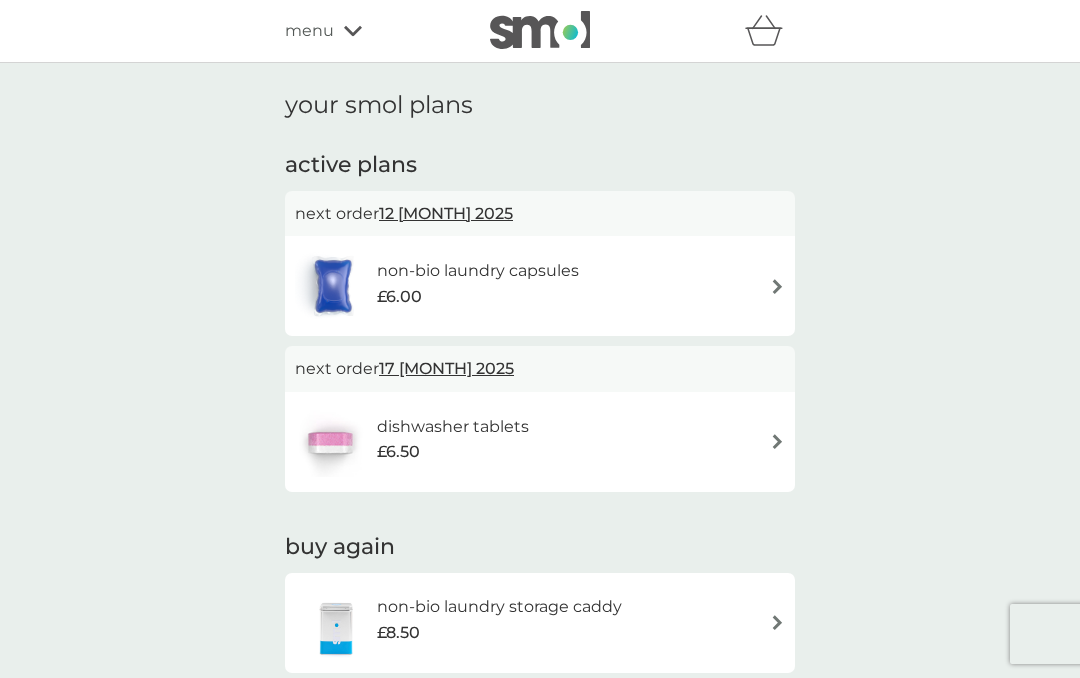 click on "menu" at bounding box center (309, 31) 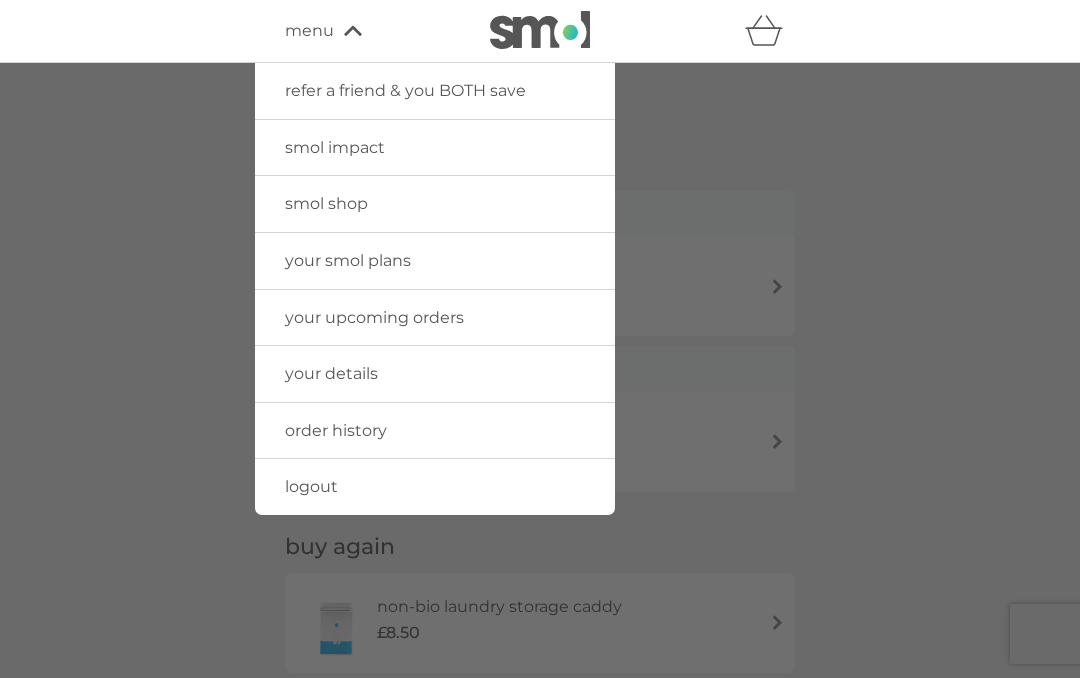 click on "your smol plans" at bounding box center [348, 260] 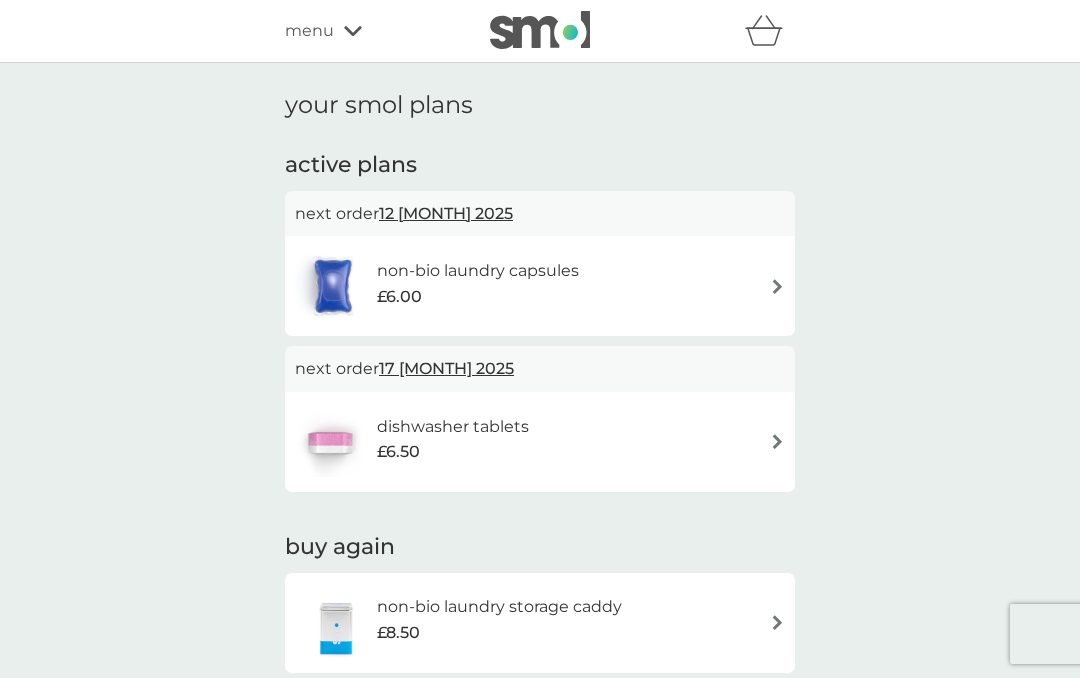 scroll, scrollTop: 34, scrollLeft: 0, axis: vertical 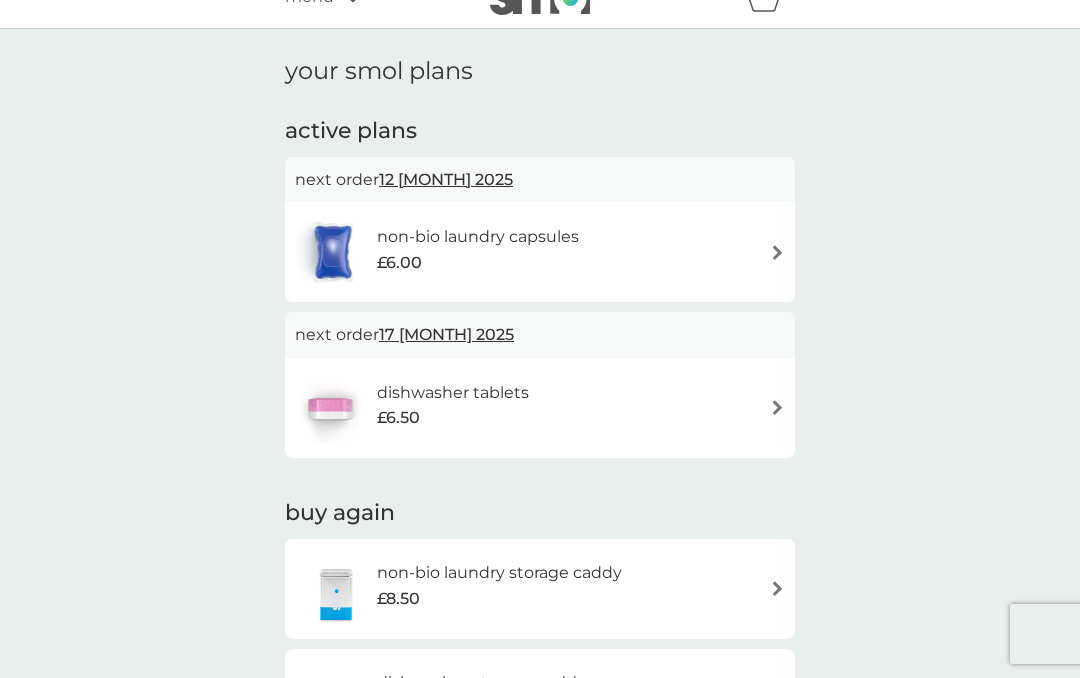 click on "dishwasher tablets £6.50" at bounding box center [540, 408] 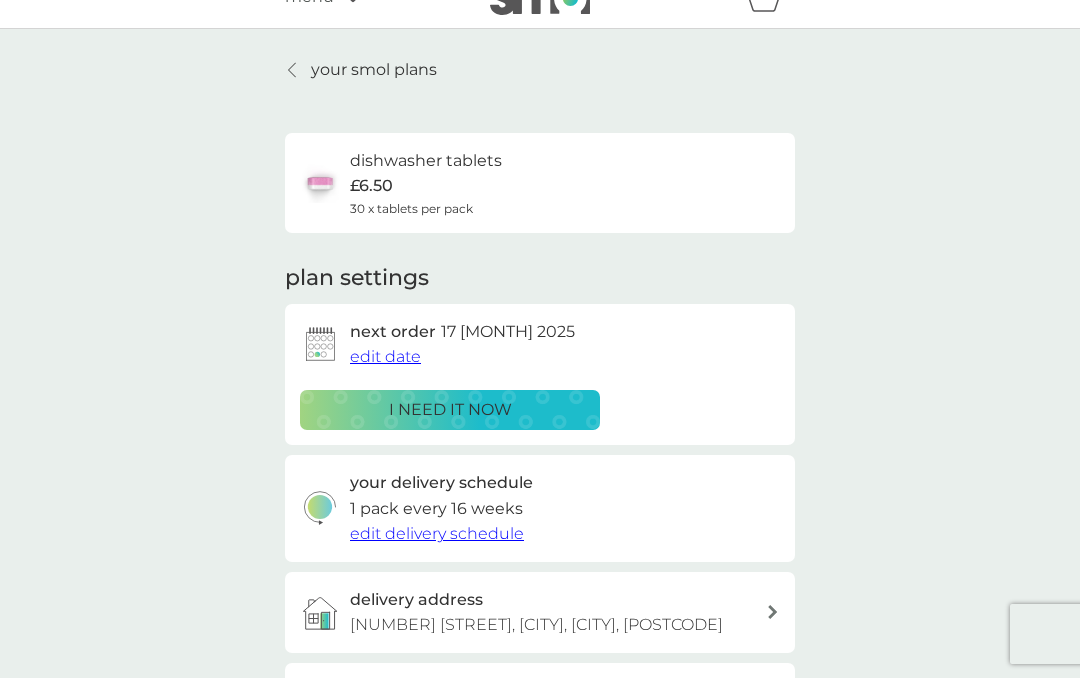 scroll, scrollTop: 0, scrollLeft: 0, axis: both 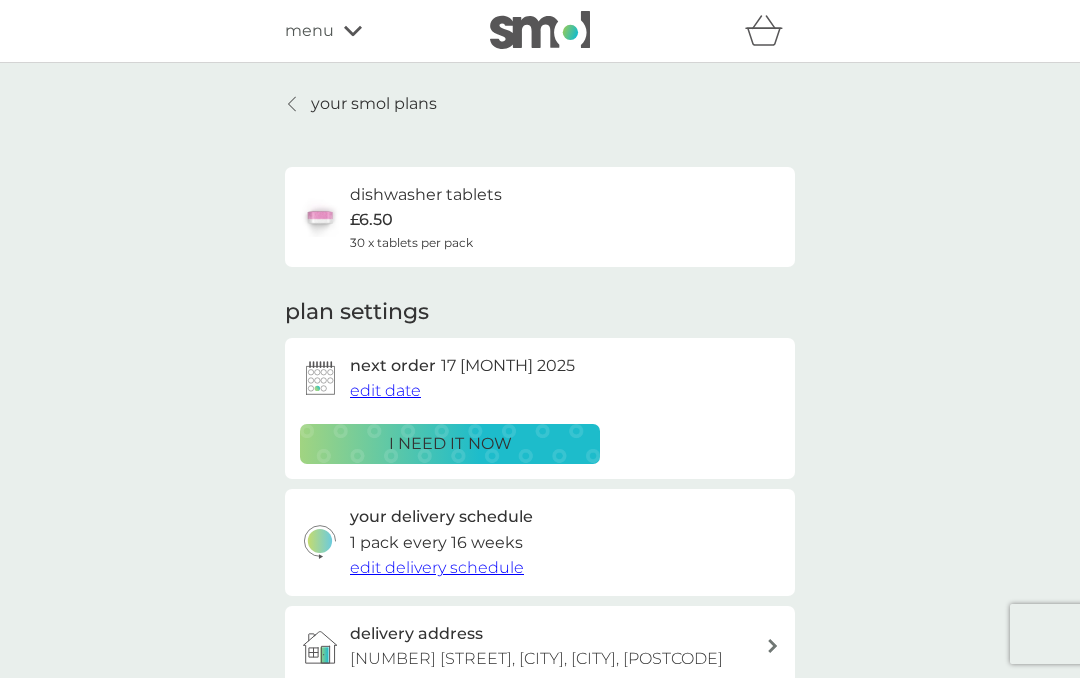 click on "edit date" at bounding box center (385, 390) 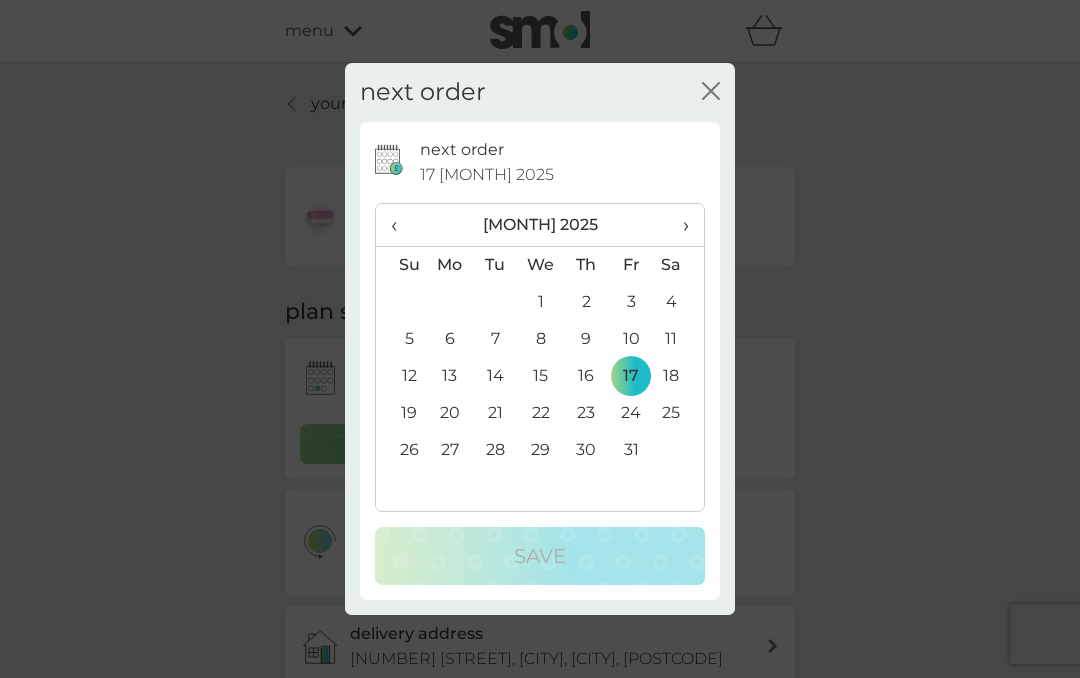 click on "next order 17 Oct 2025 ‹ October 2025 › Su Mo Tu We Th Fr Sa 28 29 30 1 2 3 4 5 6 7 8 9 10 11 12 13 14 15 16 17 18 19 20 21 22 23 24 25 26 27 28 29 30 31 1 2 3 4 5 6 7 8 Save" at bounding box center (540, 361) 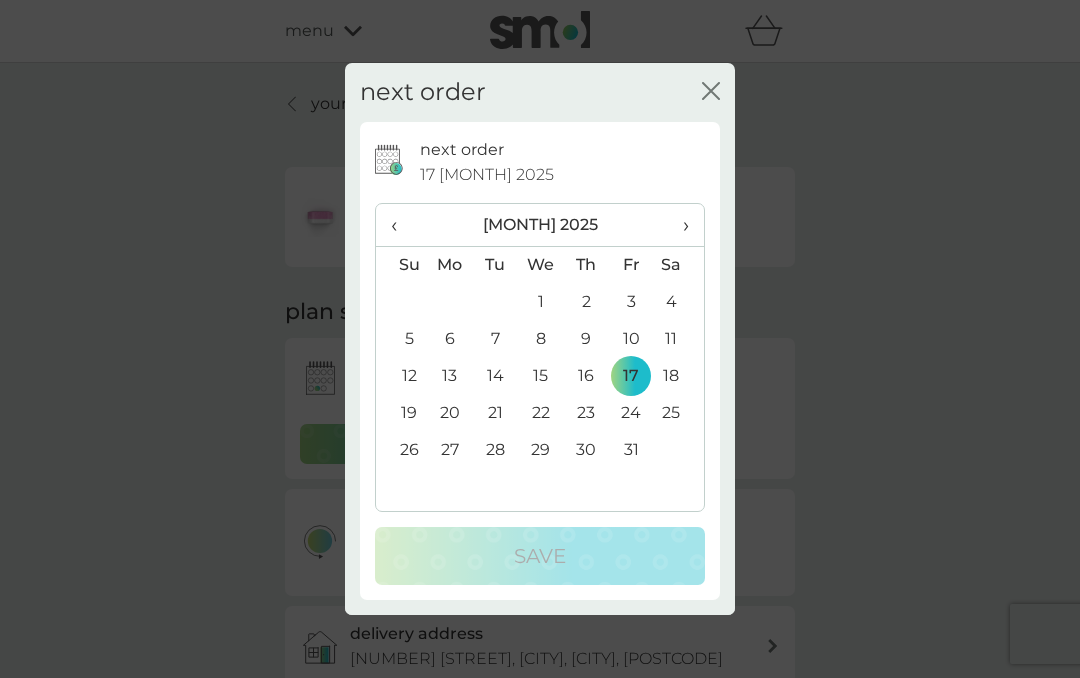 click on "next order 17 Oct 2025 ‹ October 2025 › Su Mo Tu We Th Fr Sa 28 29 30 1 2 3 4 5 6 7 8 9 10 11 12 13 14 15 16 17 18 19 20 21 22 23 24 25 26 27 28 29 30 31 1 2 3 4 5 6 7 8 Save" at bounding box center [540, 361] 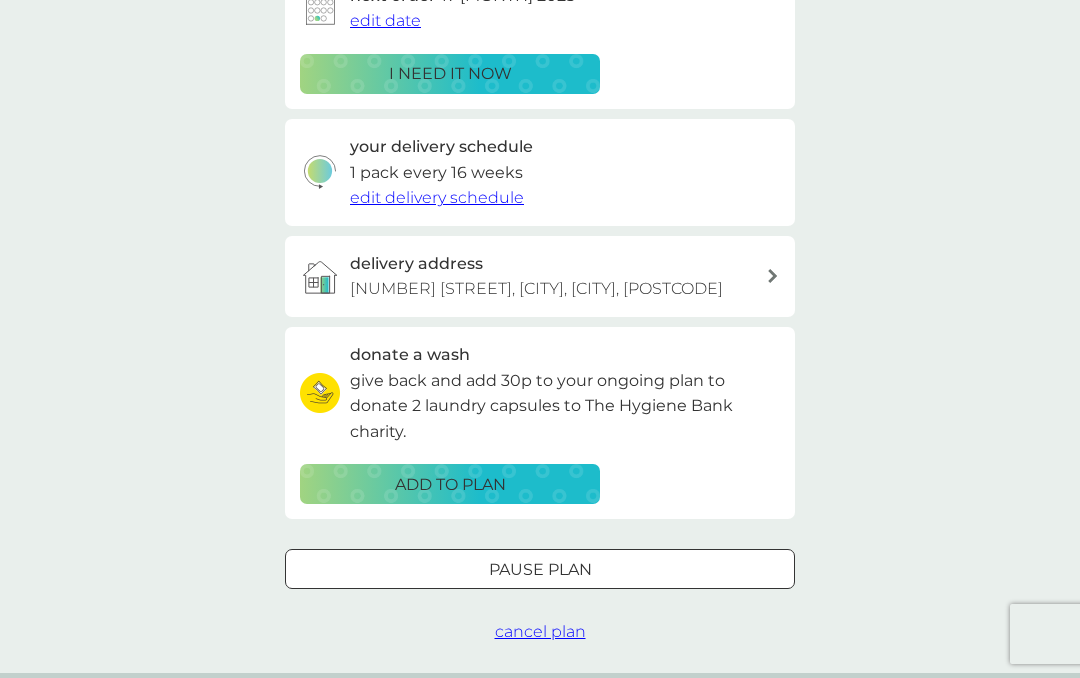 scroll, scrollTop: 383, scrollLeft: 0, axis: vertical 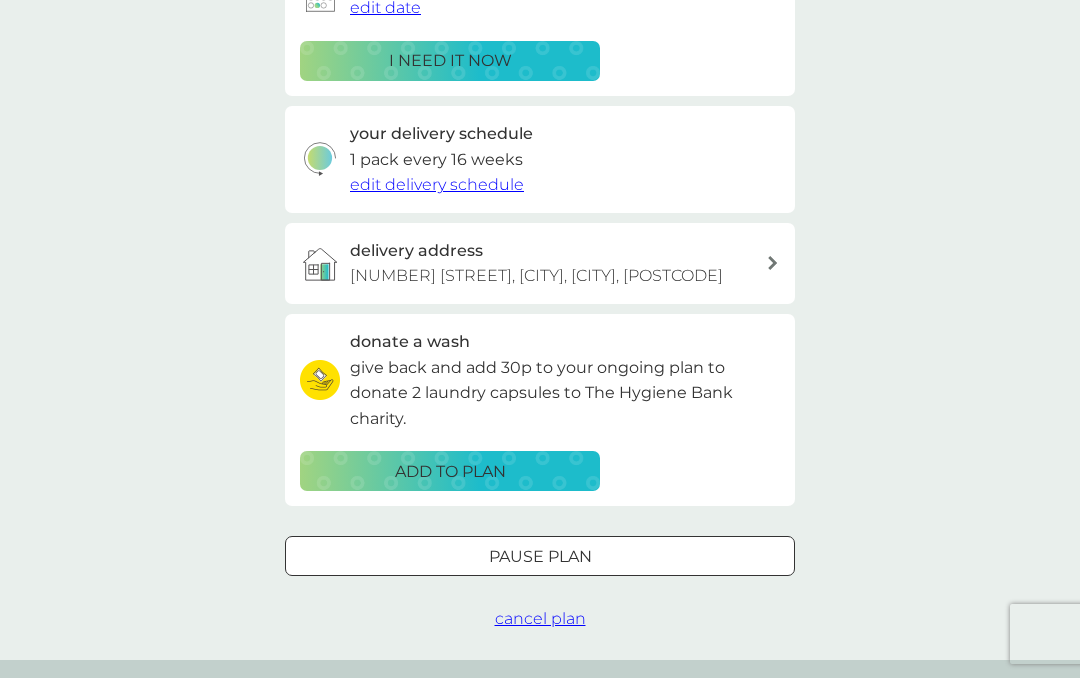 click at bounding box center [540, 557] 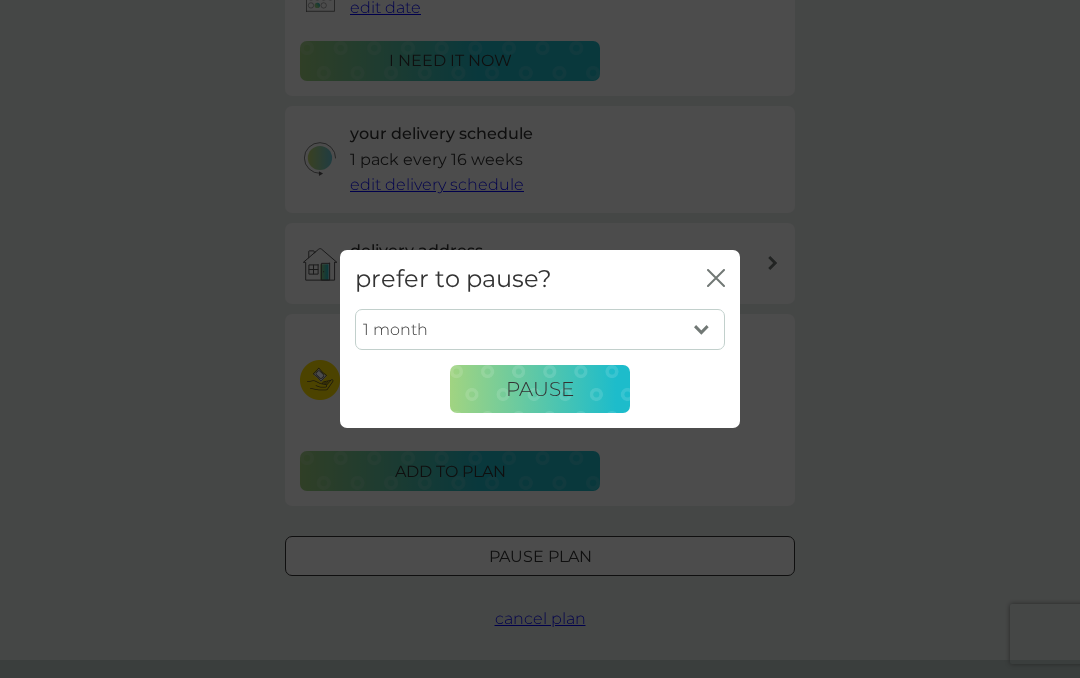 click on "1 month 2 months 3 months 4 months 5 months 6 months" at bounding box center [540, 330] 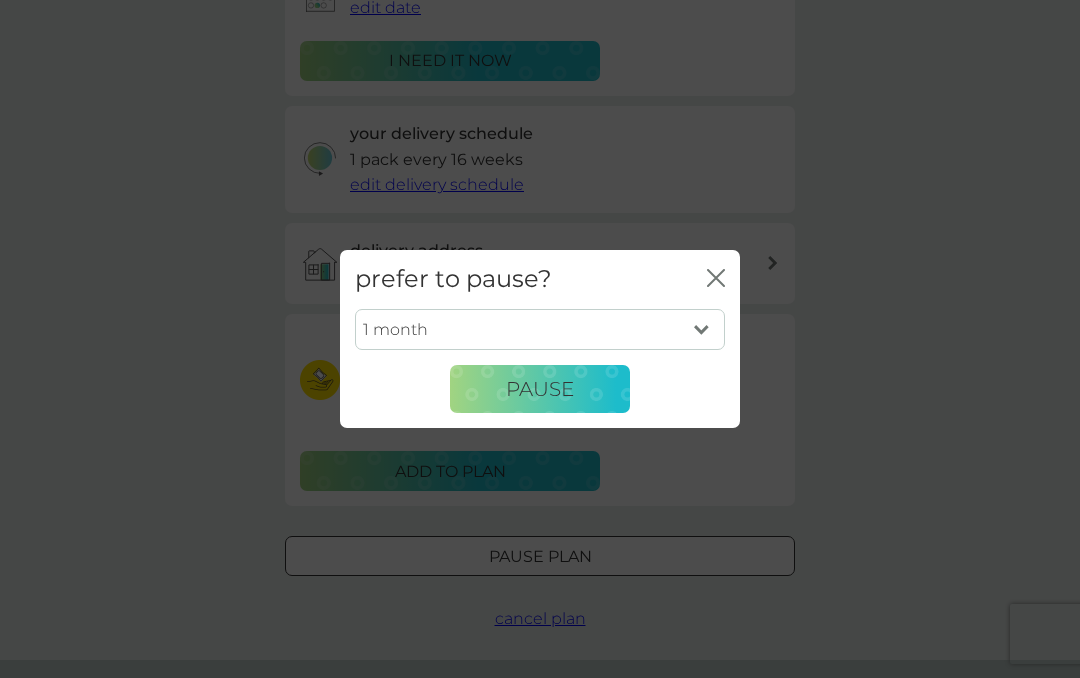select on "2" 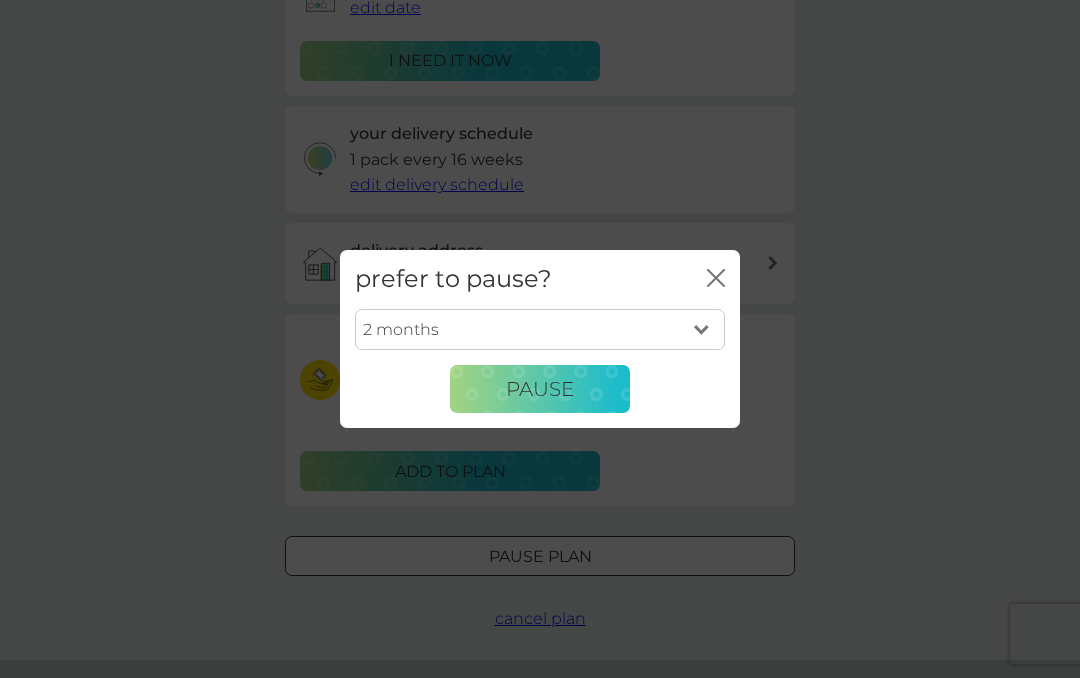 click on "Pause" at bounding box center [540, 389] 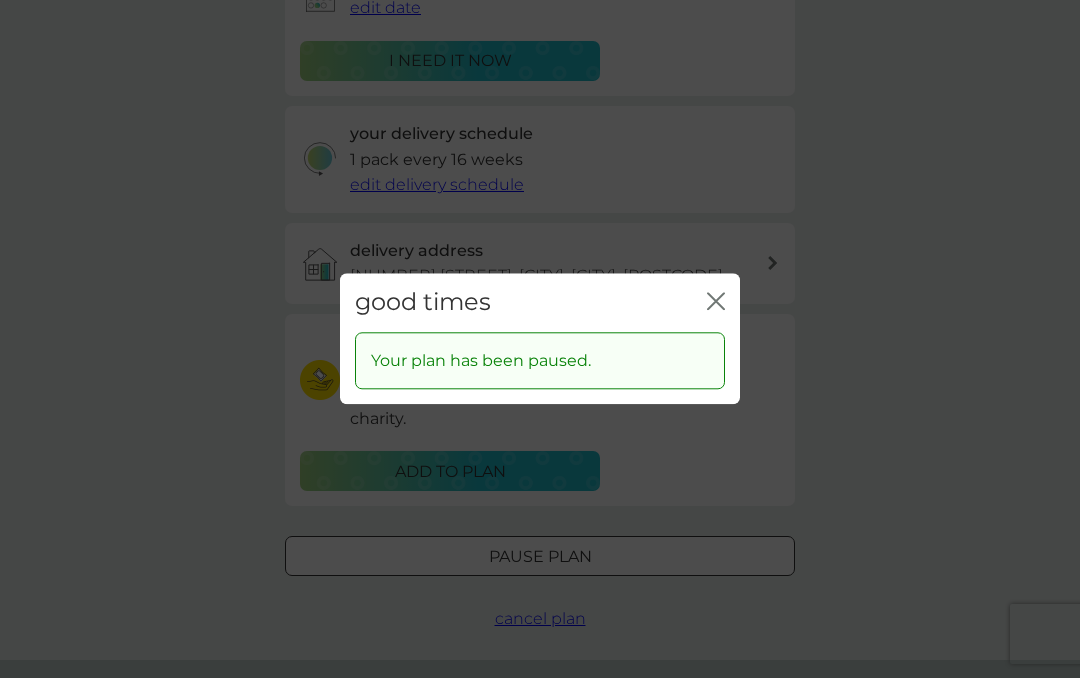 click 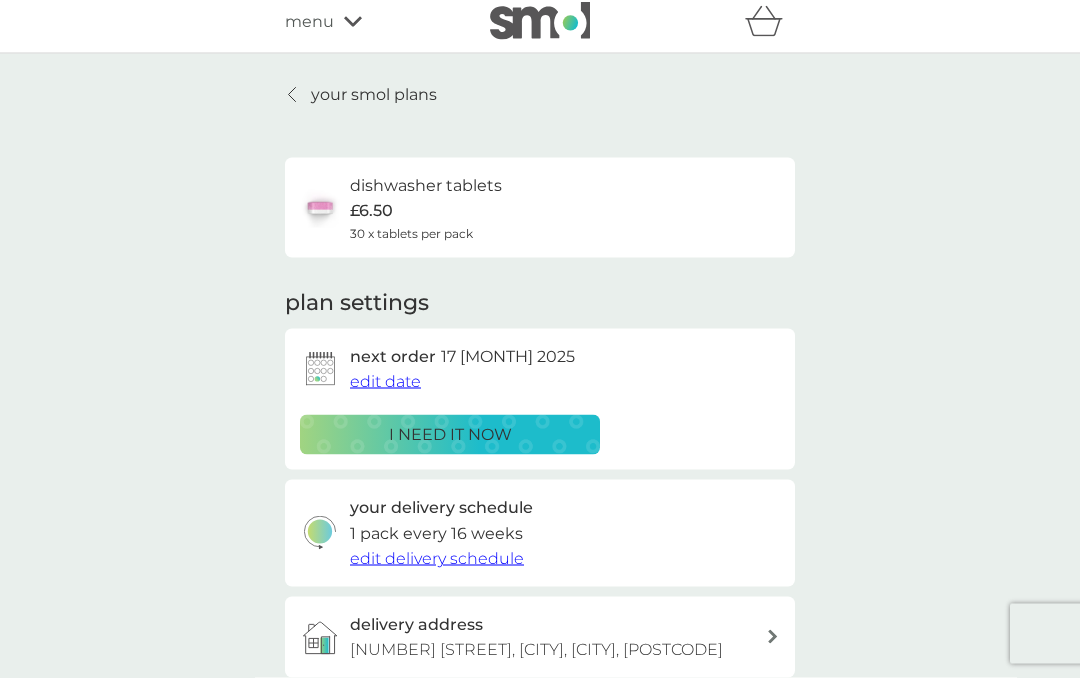scroll, scrollTop: 0, scrollLeft: 0, axis: both 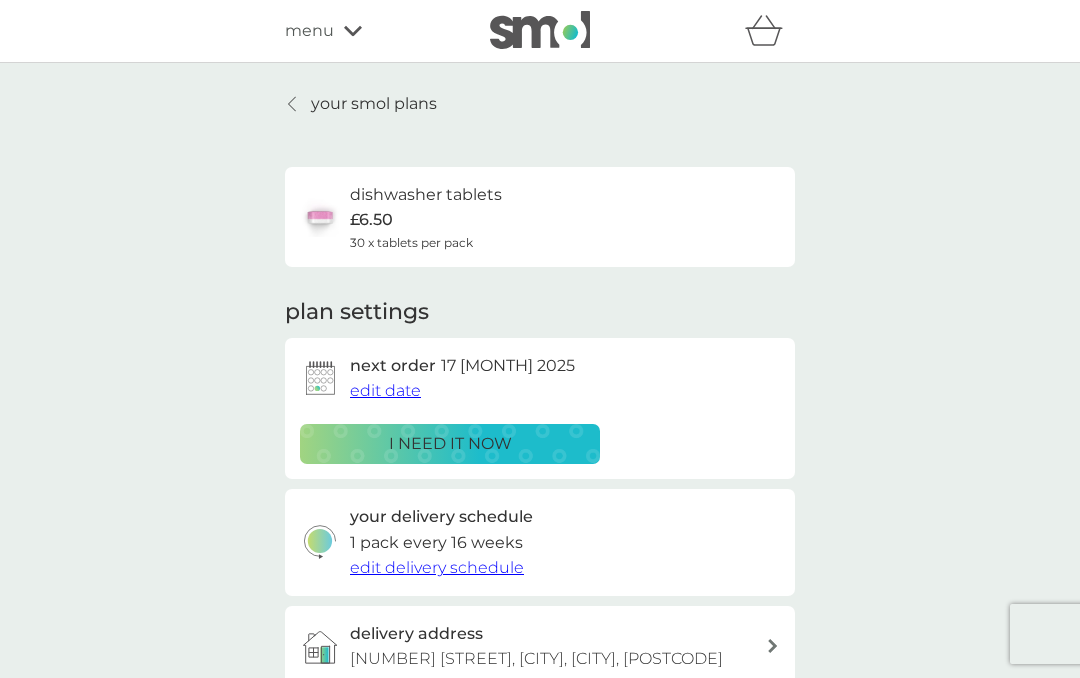 click on "menu" at bounding box center [370, 31] 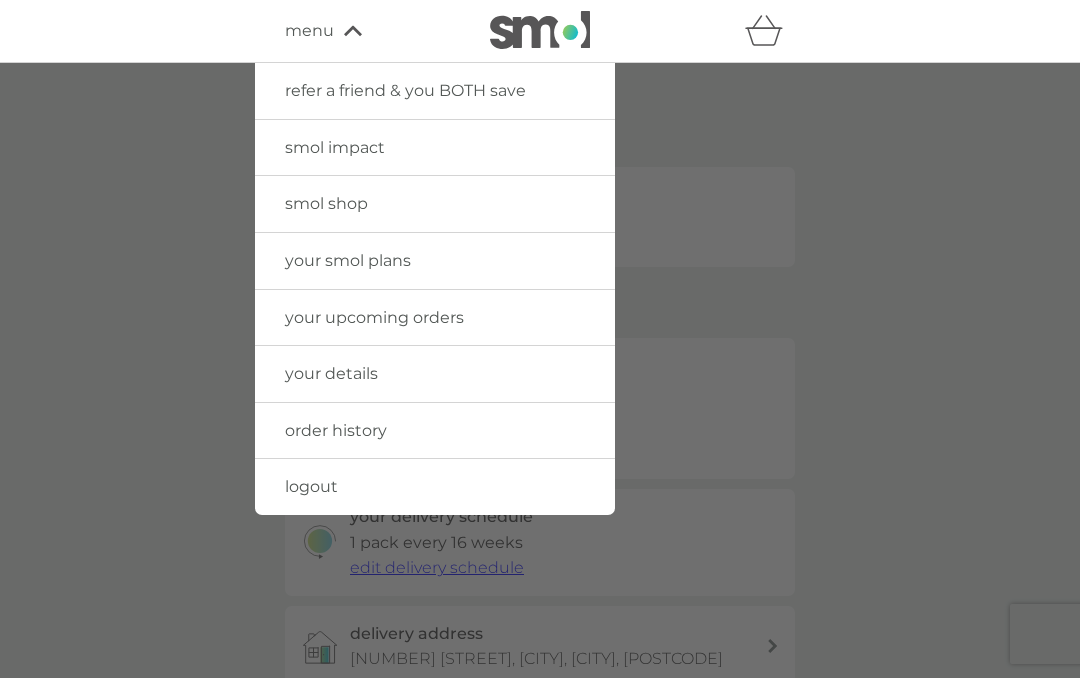 click on "your upcoming orders" at bounding box center [435, 318] 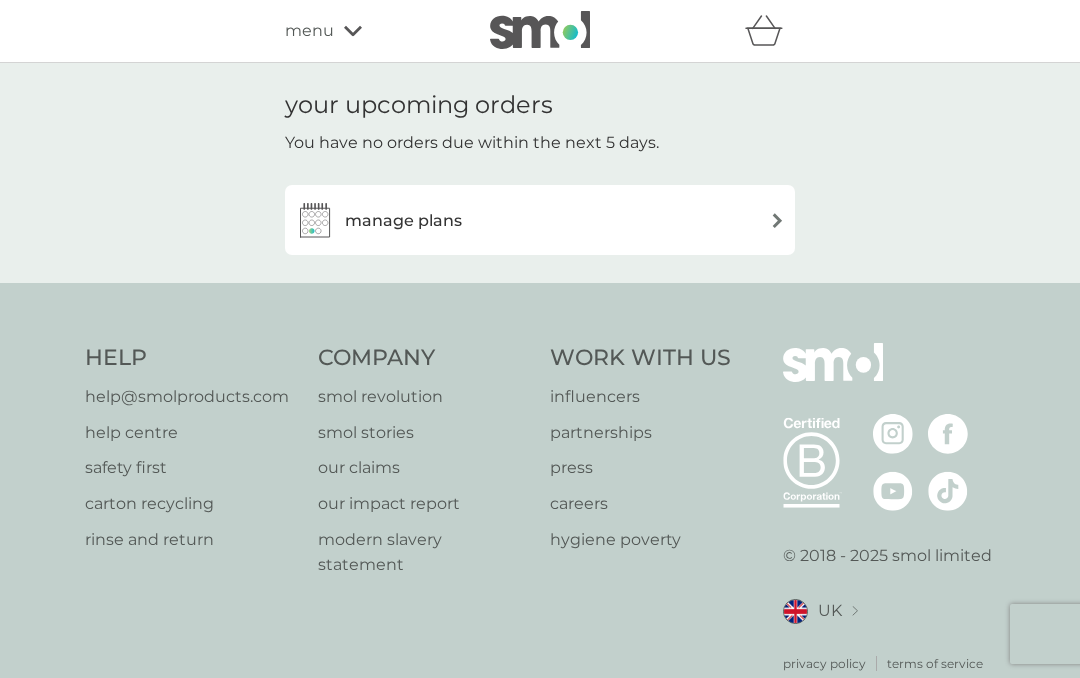 click on "manage plans" at bounding box center (540, 220) 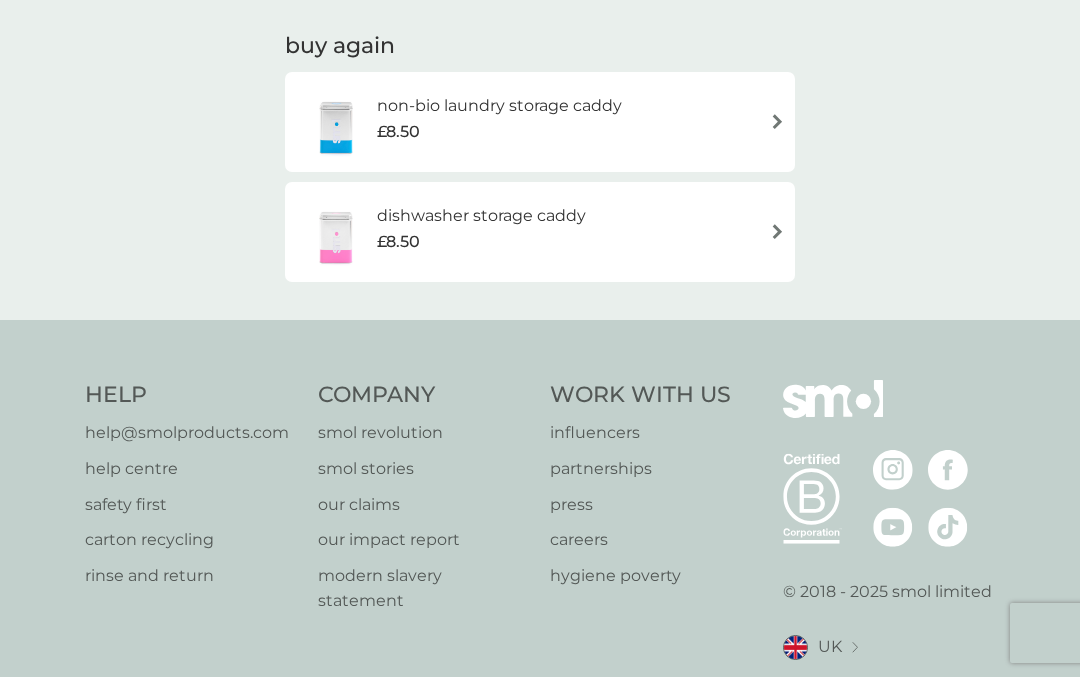 scroll, scrollTop: 501, scrollLeft: 0, axis: vertical 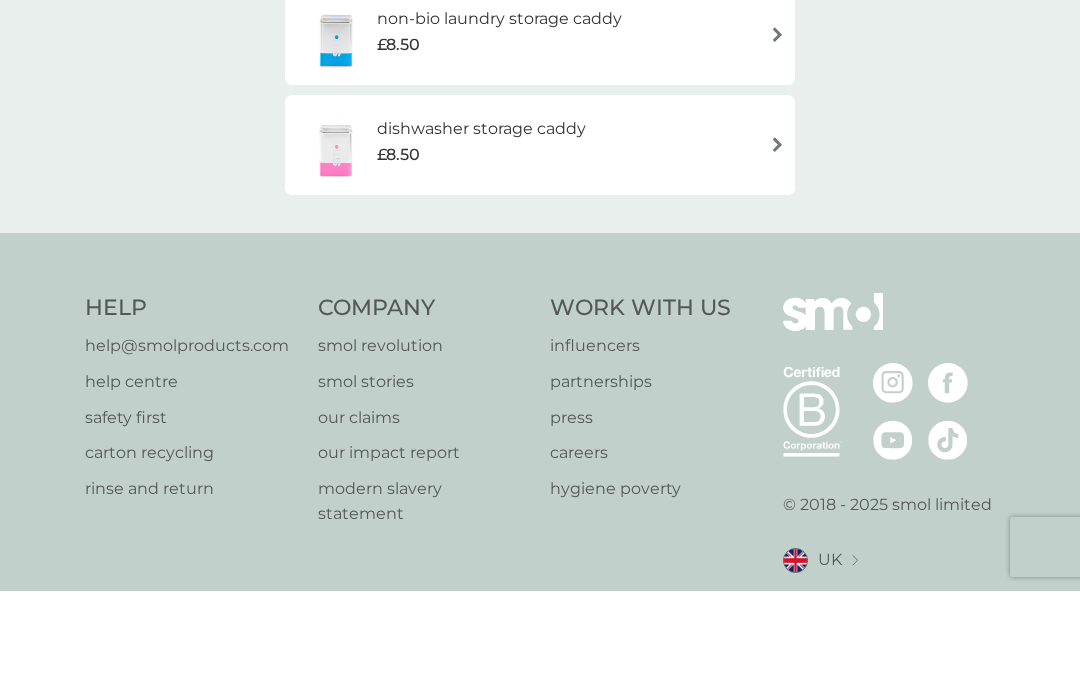 click at bounding box center (336, 232) 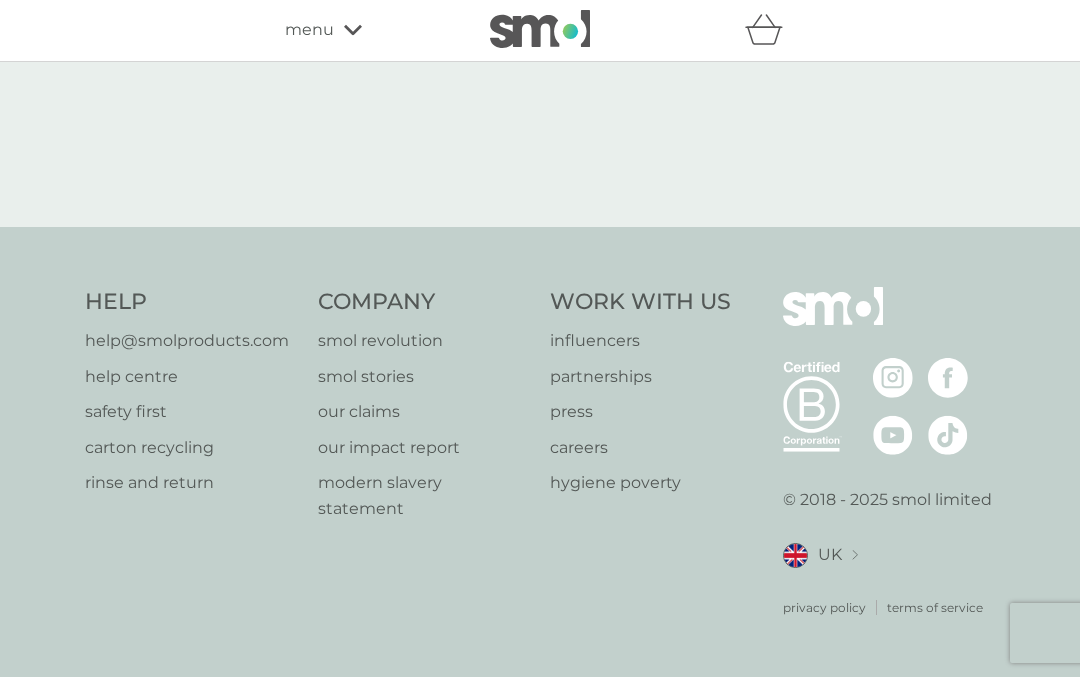 scroll, scrollTop: 87, scrollLeft: 0, axis: vertical 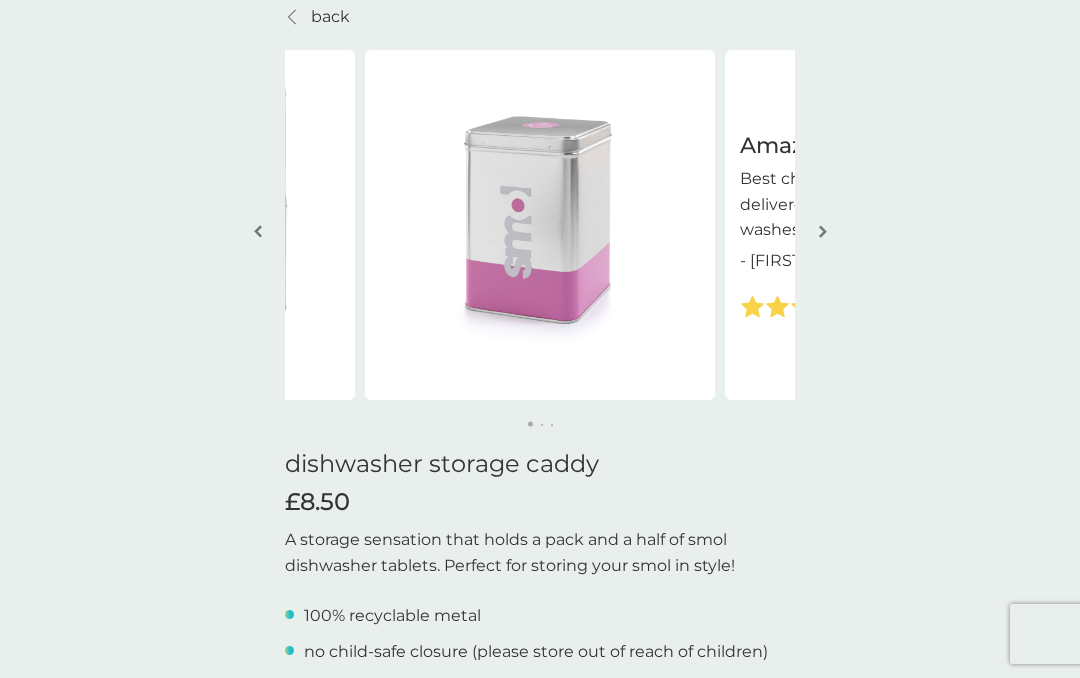 click at bounding box center [540, 225] 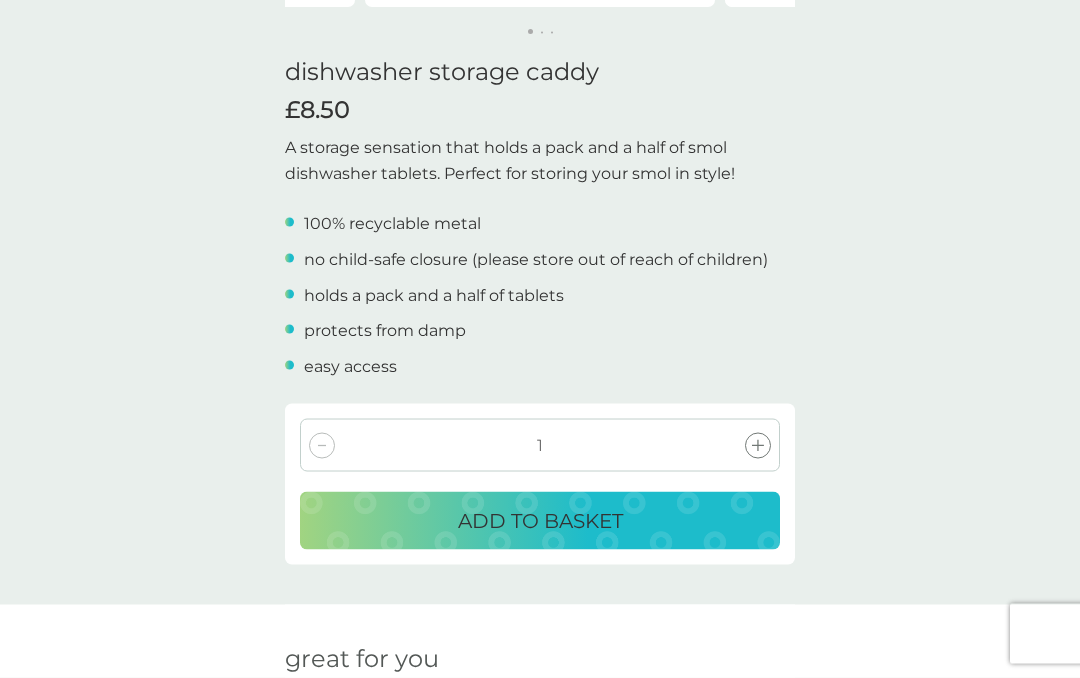 scroll, scrollTop: 481, scrollLeft: 0, axis: vertical 